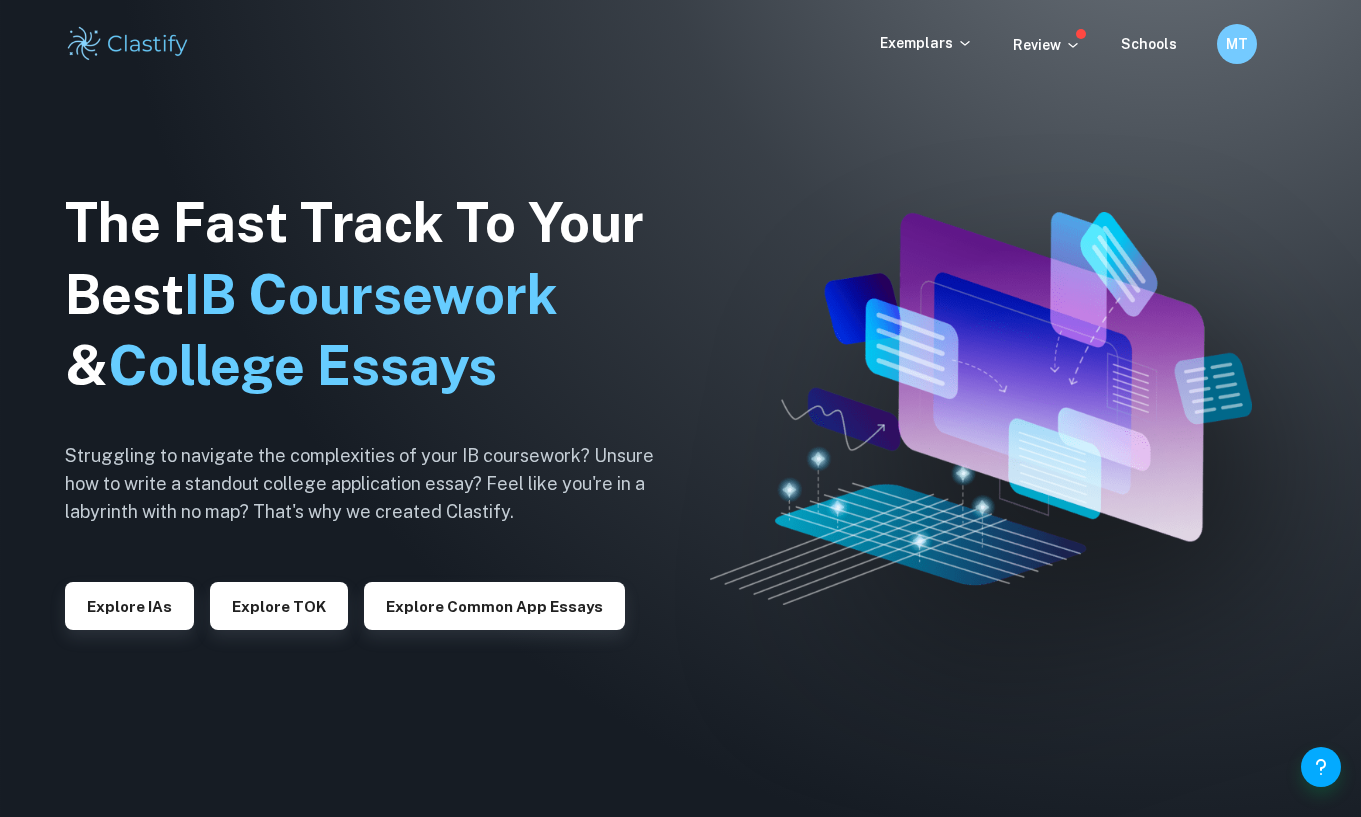 scroll, scrollTop: 0, scrollLeft: 0, axis: both 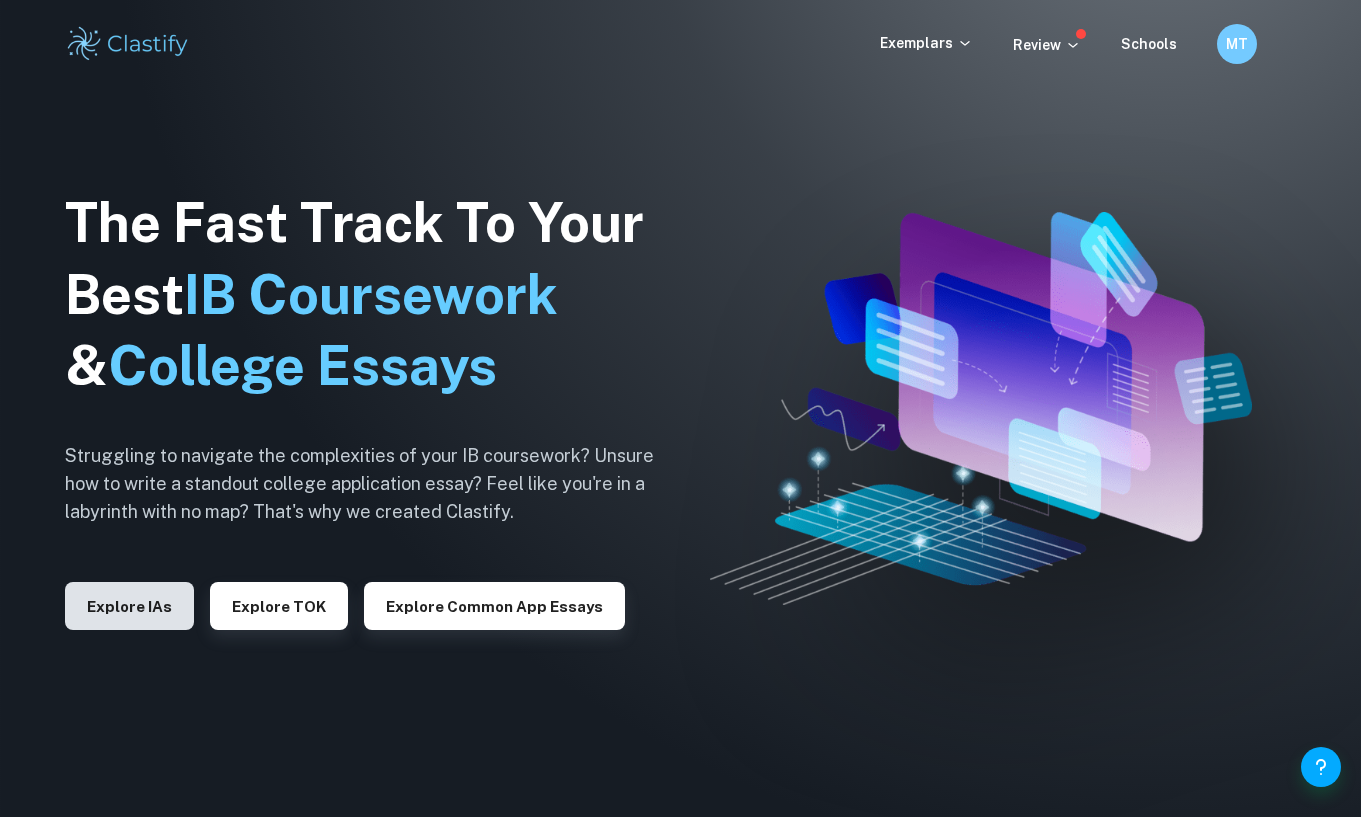click on "Explore IAs" at bounding box center (129, 606) 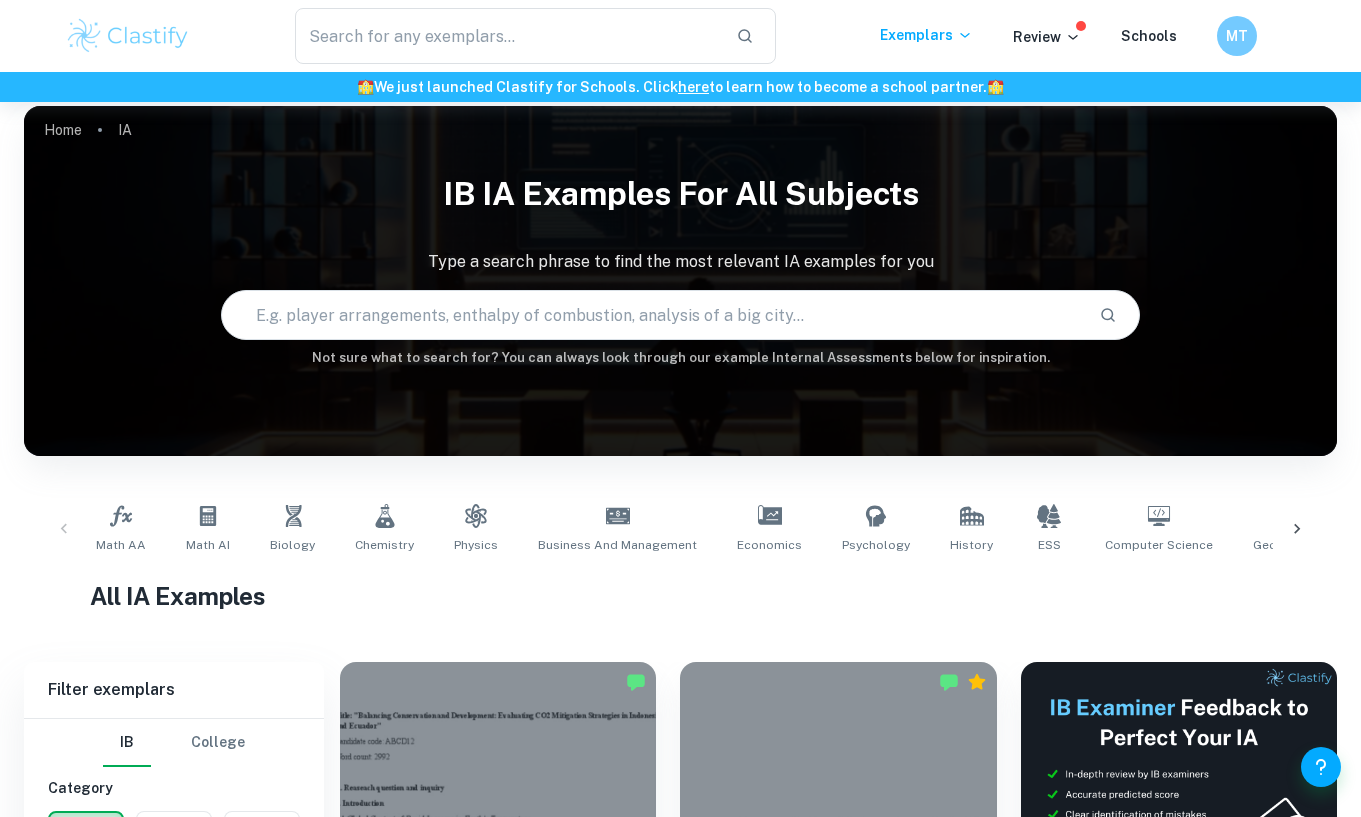 scroll, scrollTop: 32, scrollLeft: 0, axis: vertical 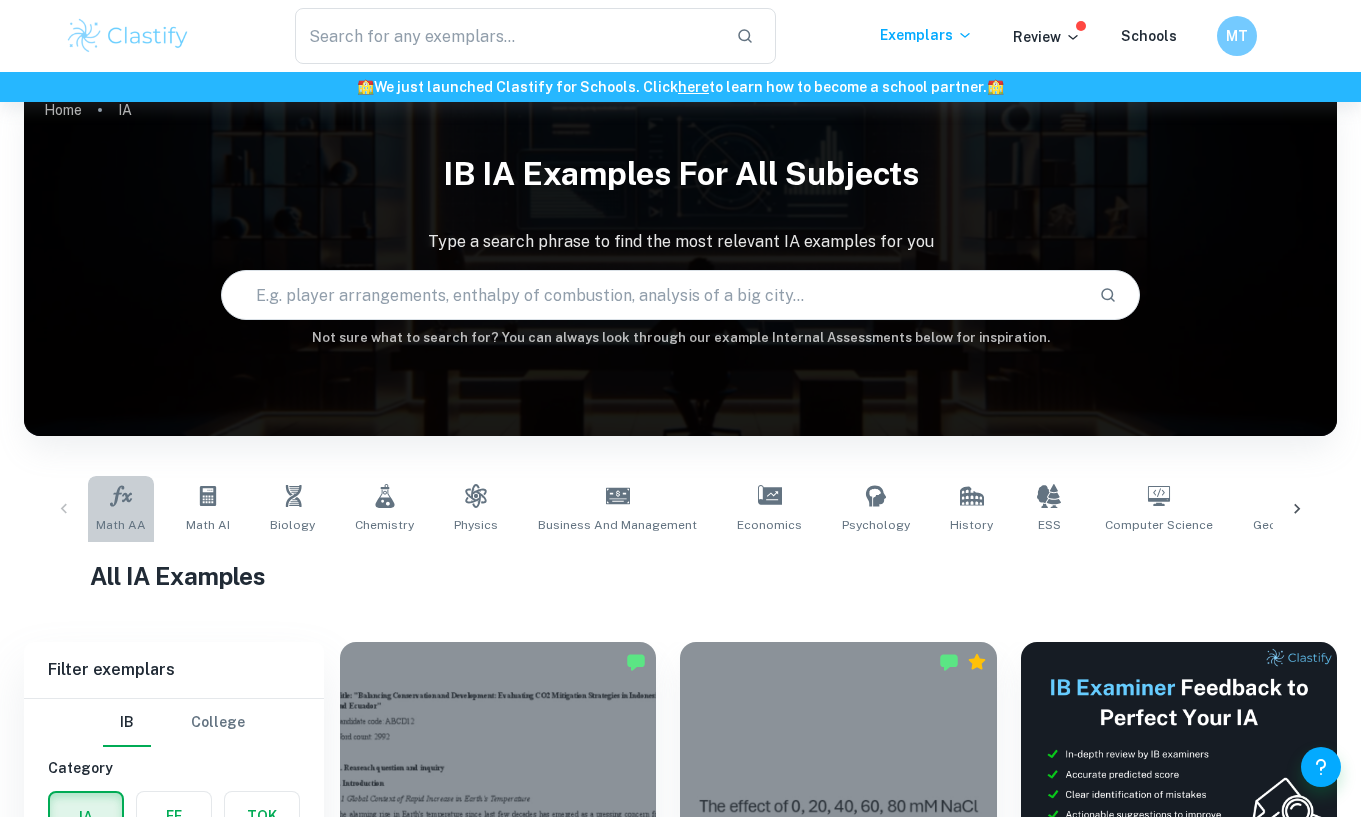 click on "Math AA" at bounding box center (121, 509) 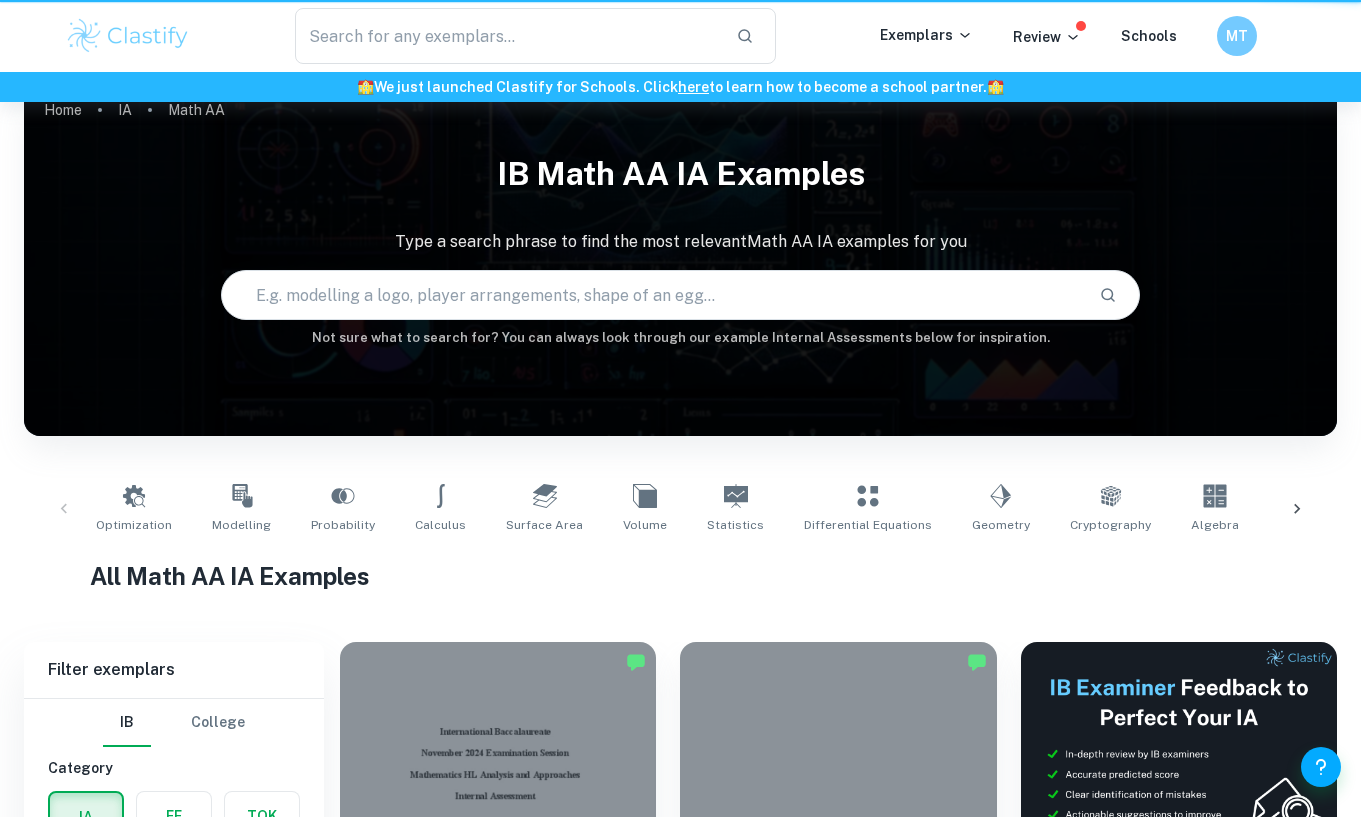 scroll, scrollTop: 0, scrollLeft: 0, axis: both 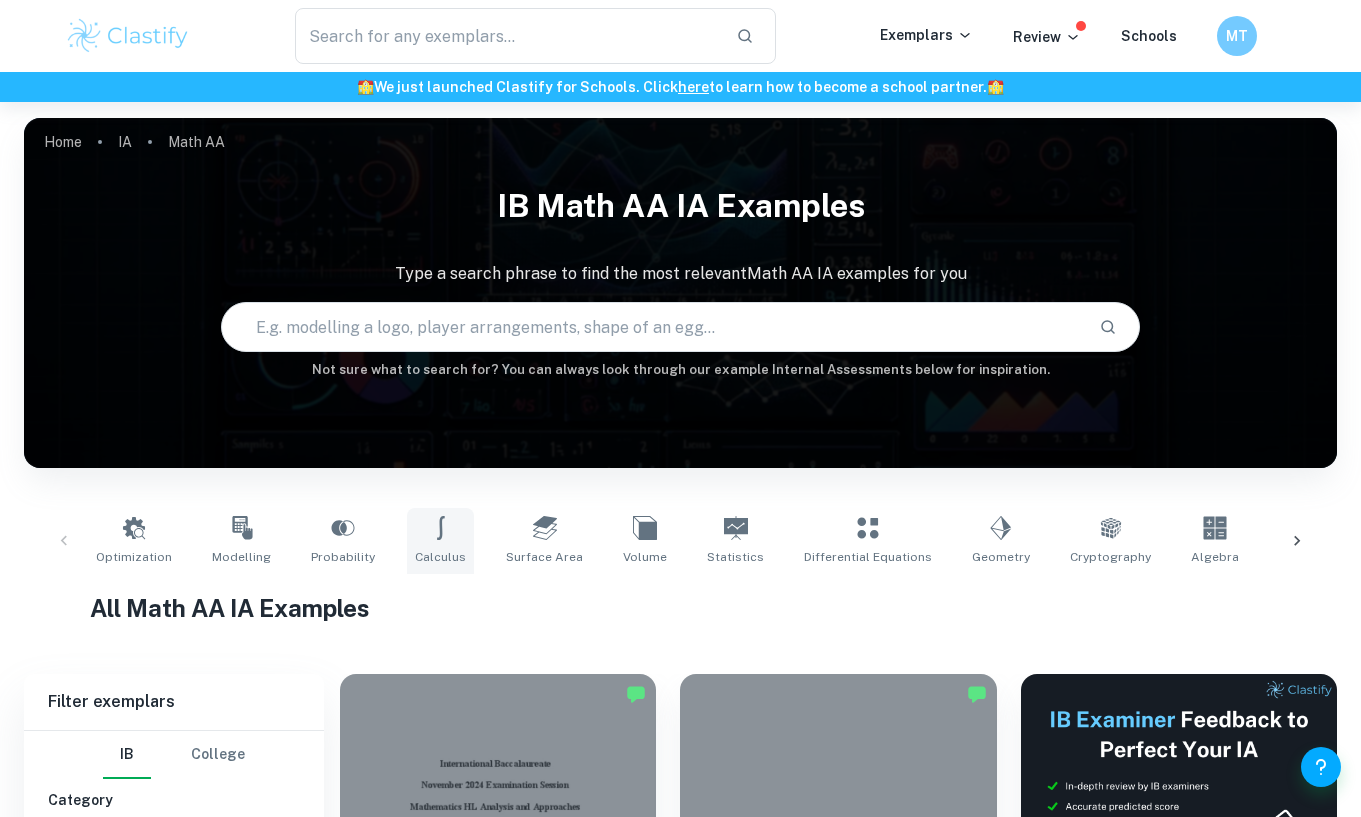 click on "Calculus" at bounding box center [440, 557] 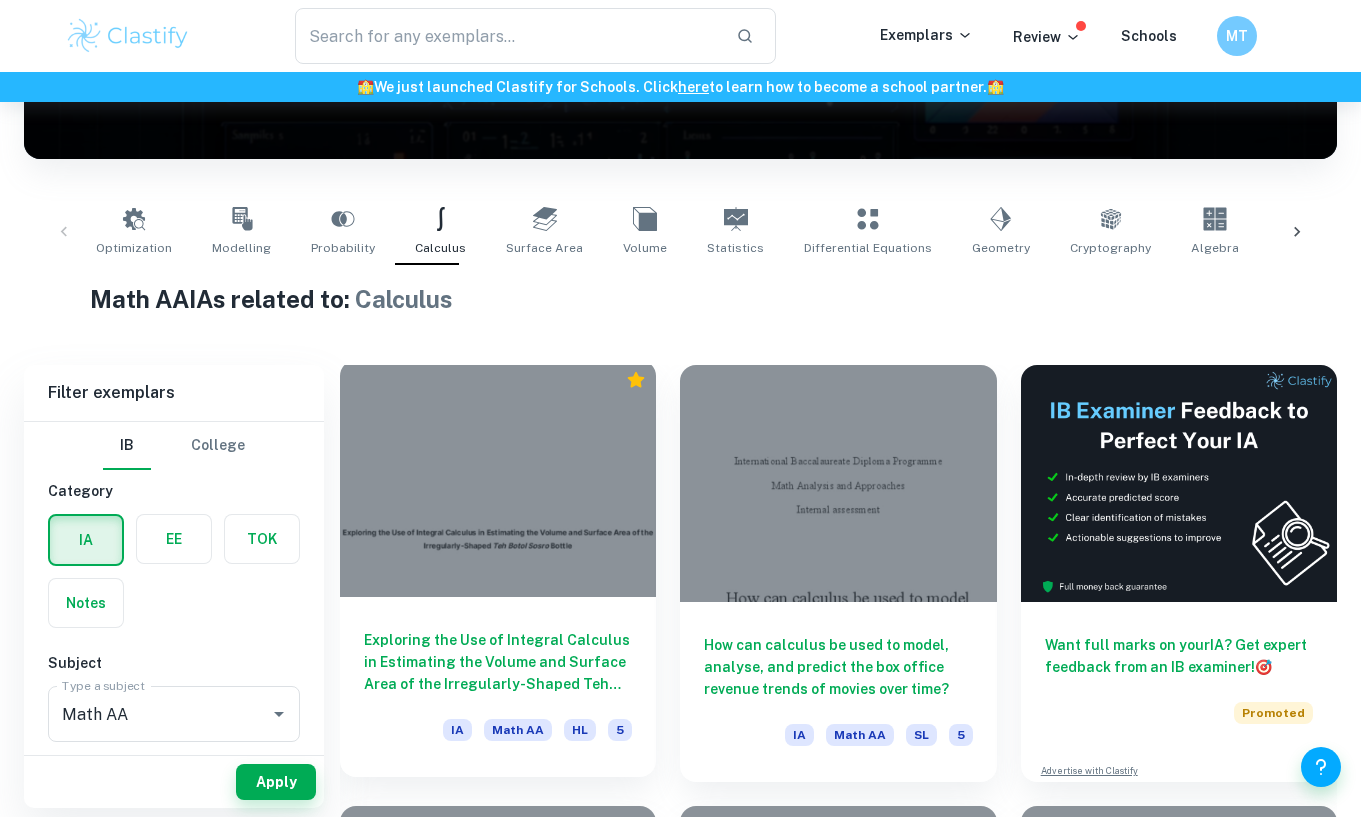 scroll, scrollTop: 310, scrollLeft: 0, axis: vertical 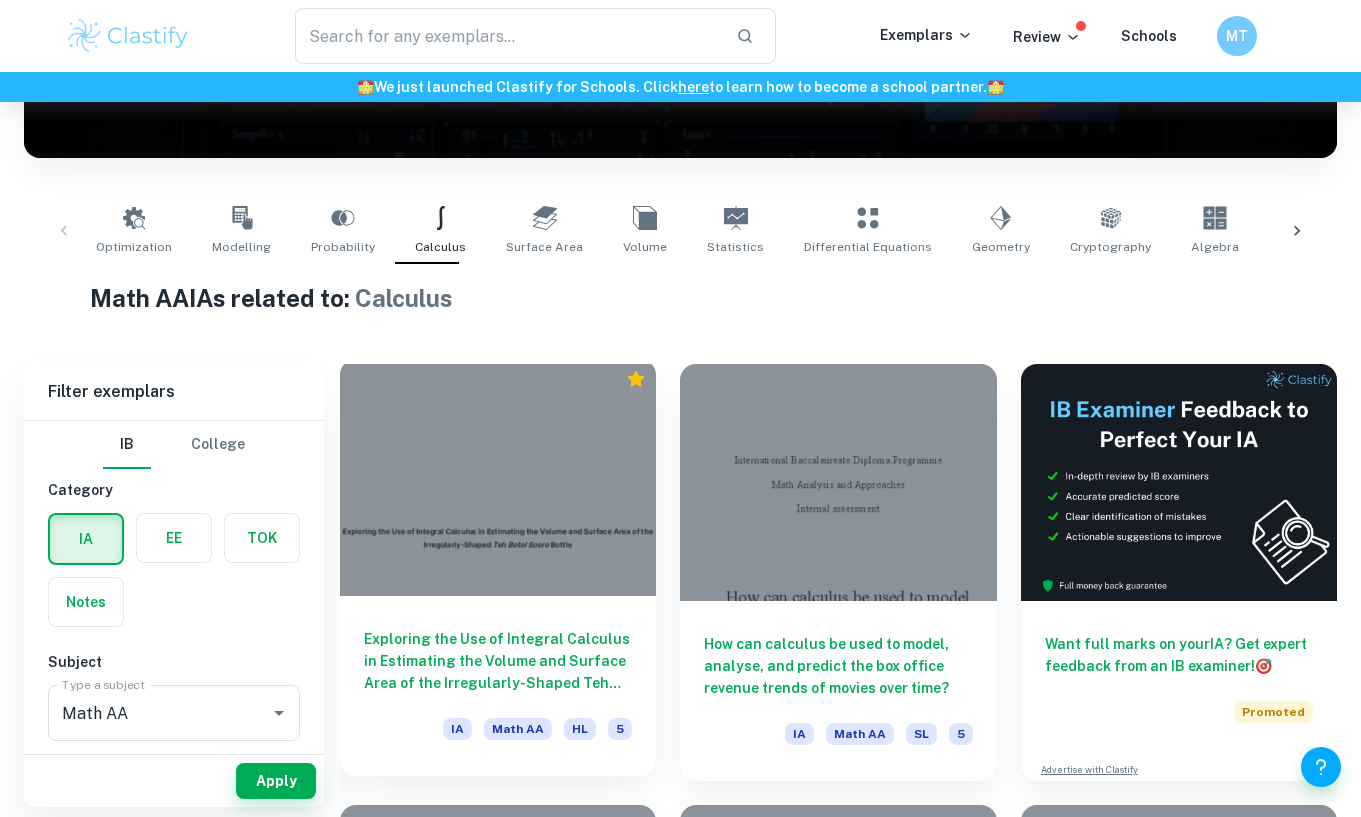 click on "Exploring the Use of Integral Calculus in Estimating the Volume and Surface Area of the Irregularly-Shaped Teh Botol Sosro Bottle" at bounding box center (498, 661) 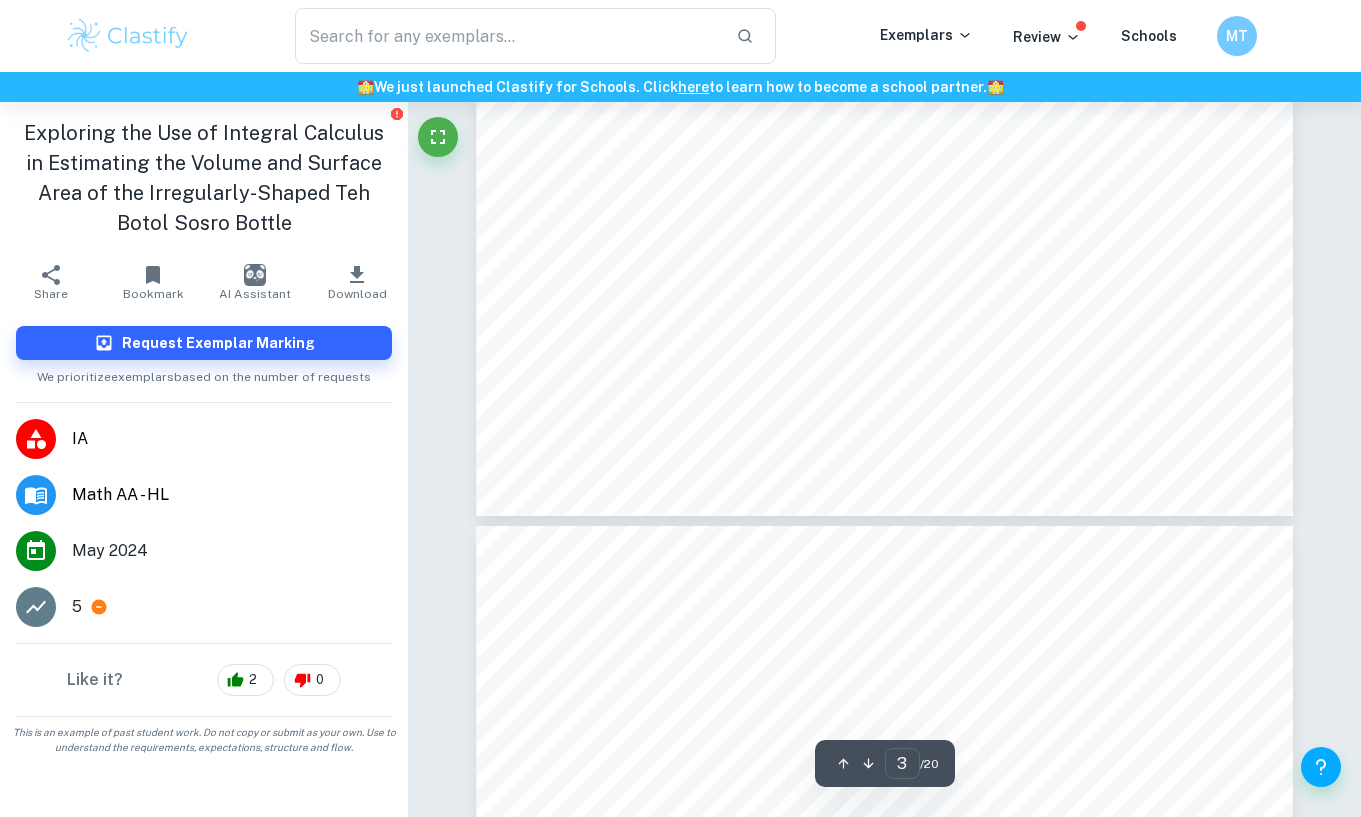 scroll, scrollTop: 3136, scrollLeft: 0, axis: vertical 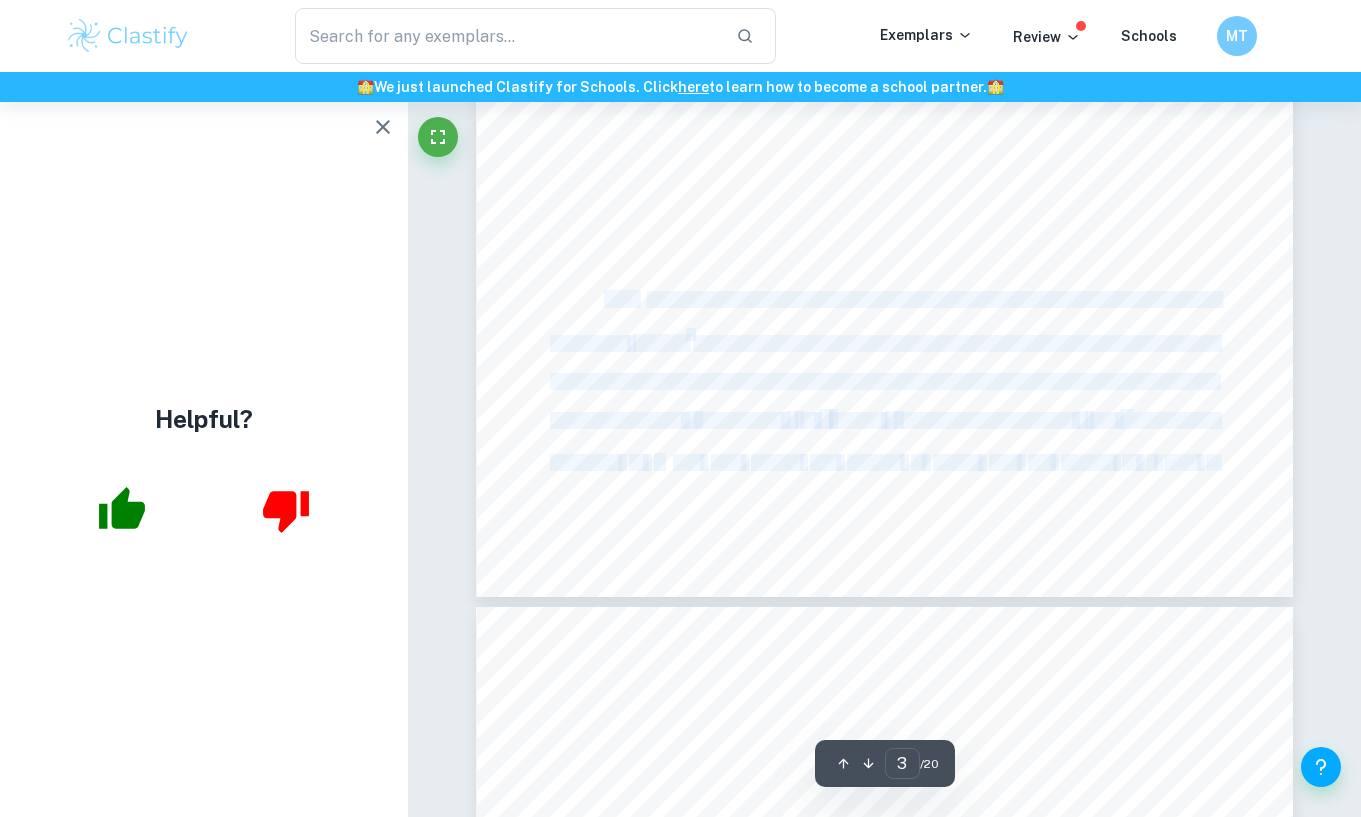 drag, startPoint x: 647, startPoint y: 303, endPoint x: 939, endPoint y: 333, distance: 293.53705 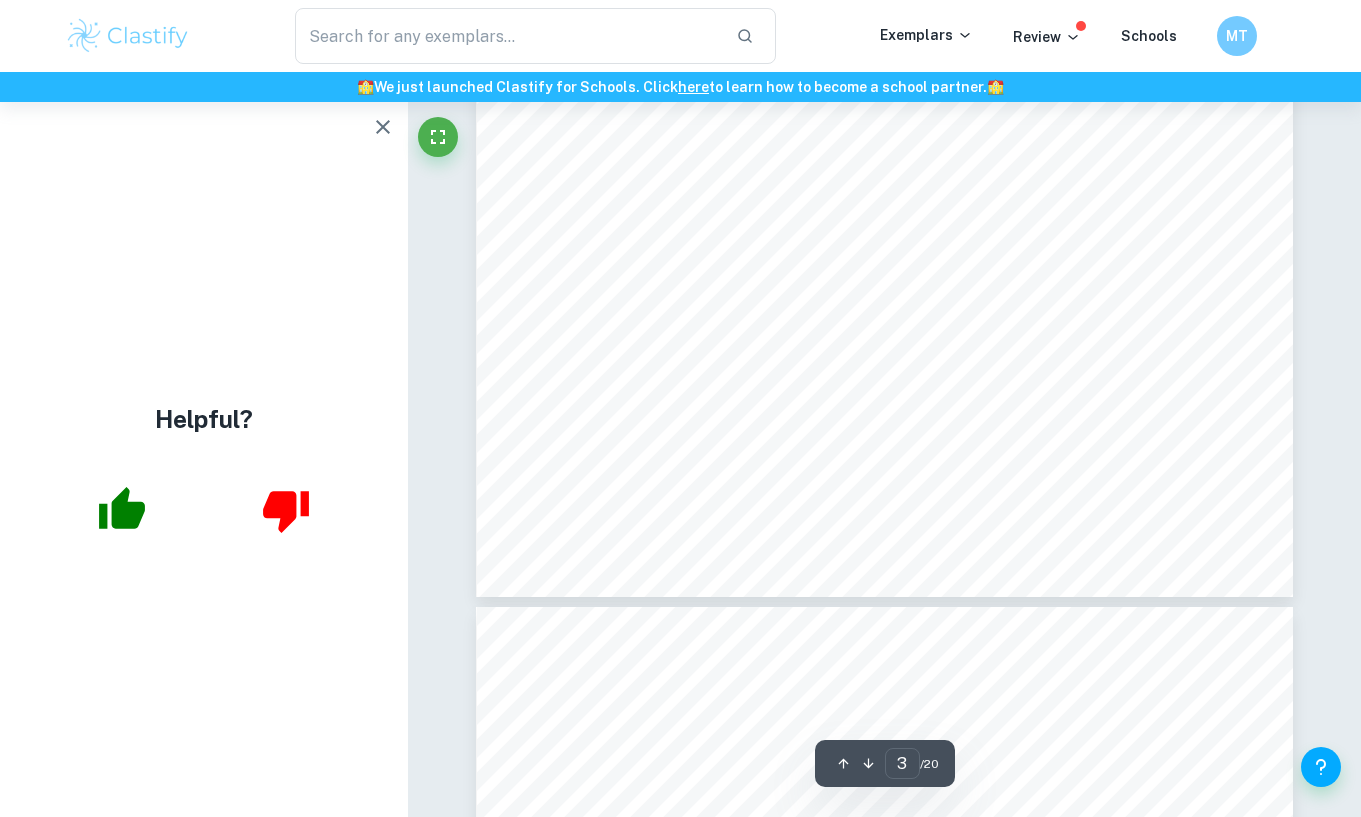 click on "lateral surface area of the bottle might in turn be beneficial in estimating how much plastic is needed to cover the entire bottle. AIM OF THE EXPLORATION In this exploration, I will be exploring the use of integral calculus to calculate the volume of solids of revolution and its accuracy, where I will calculate the percentage discrepancy or error between the calculated volume of revolution and the claimed liquid volume. Following my initial inquiry, I will also explore ways I can calculate the lateral surface area of my chosen Teh Botol Sosro   bottle using calculus. MATHEMATICAL BACKGROUND In mathematics, specifically on the topic of calculus explored in the AA HL syllabus, the term solid   of   revolution   itself   refers   to   a   three-dimensional   shape   created   by   rotating   a two-dimensional   function   about   a   specific   axis, referred to as the axis of rotation . The resulting solid shape is symmetric with rotational symmetry as it is created by revolving the volume   integrating" at bounding box center [884, 21] 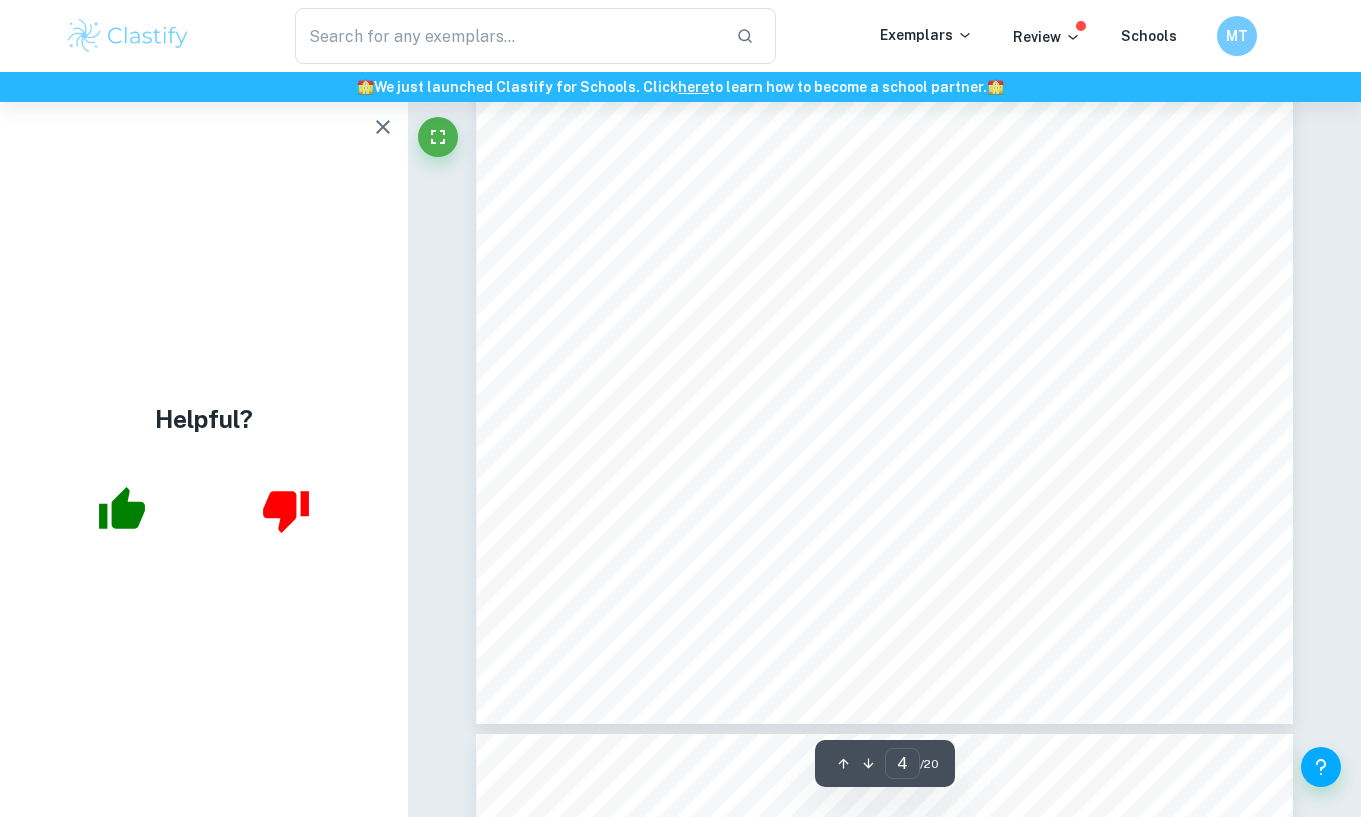 scroll, scrollTop: 4197, scrollLeft: 0, axis: vertical 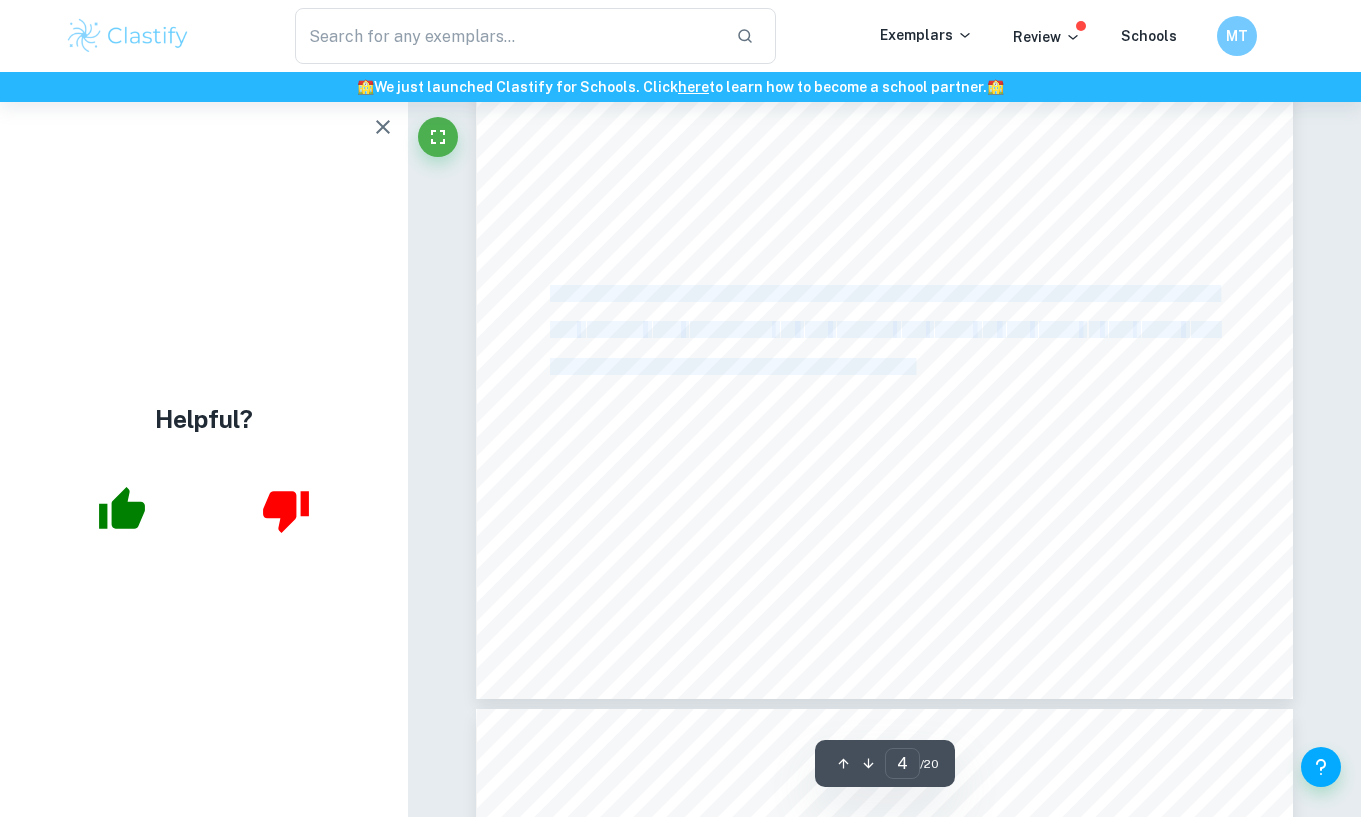 drag, startPoint x: 566, startPoint y: 290, endPoint x: 915, endPoint y: 363, distance: 356.55295 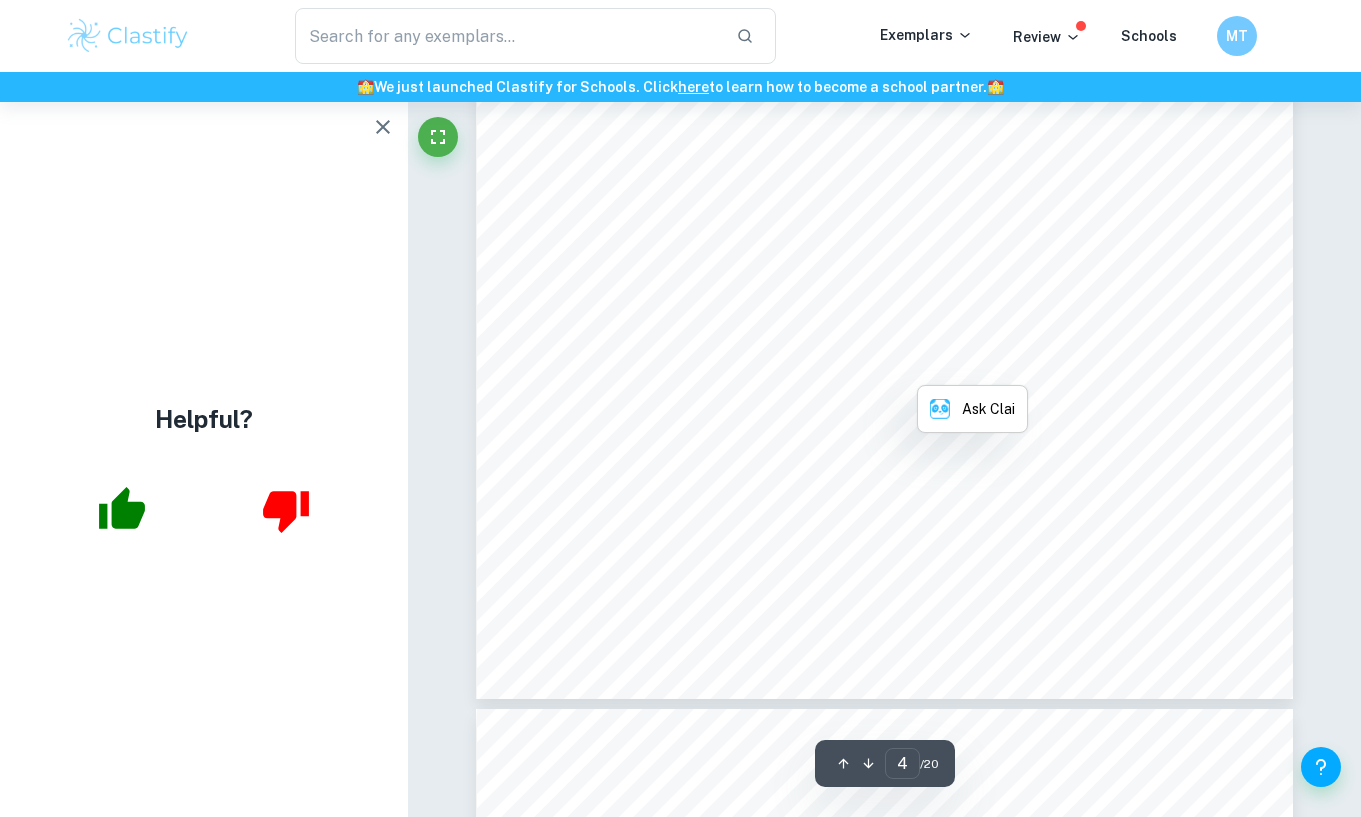 click on "approximated by stacking an infinite number of infinitesimally thin disks, each representing a cross-sectional slice of the solid, illustrated as follows: Figure 2. Disk Method to Calculate the Volume of Revolution 2 The volume of revolution method assumes that an object can be precisely represented as a series of infinitely small cross-sections. However, this may not always hold true, especially for irregular shapes. Hence, in this exploration, I will employ a graphing software, Desmos, to model the corresponding piecewise function for my Teh Botol Sosro bottle, in which I will apply the method of volume of revolution and compare its results to the manufacturer's claimed volume to assess the accuracy of this method to calculate the volume of an object. In calculating the volume of revolution, note that from the viewpoint of each infinitesimally thin cylinder that contributes to the volume, the slope of the curve is not taken into frustums with equal width &ÿ the surface" at bounding box center [884, 123] 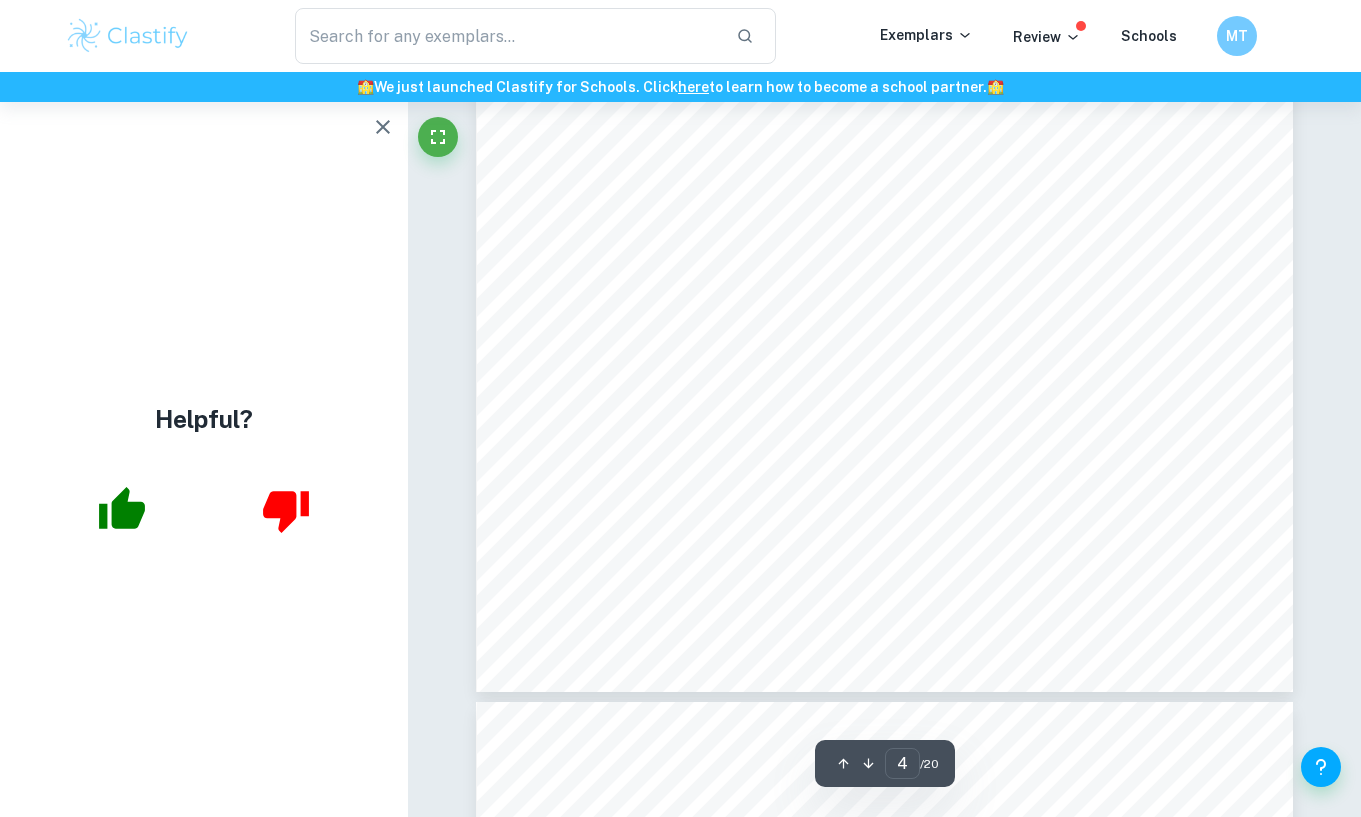 scroll, scrollTop: 4205, scrollLeft: 0, axis: vertical 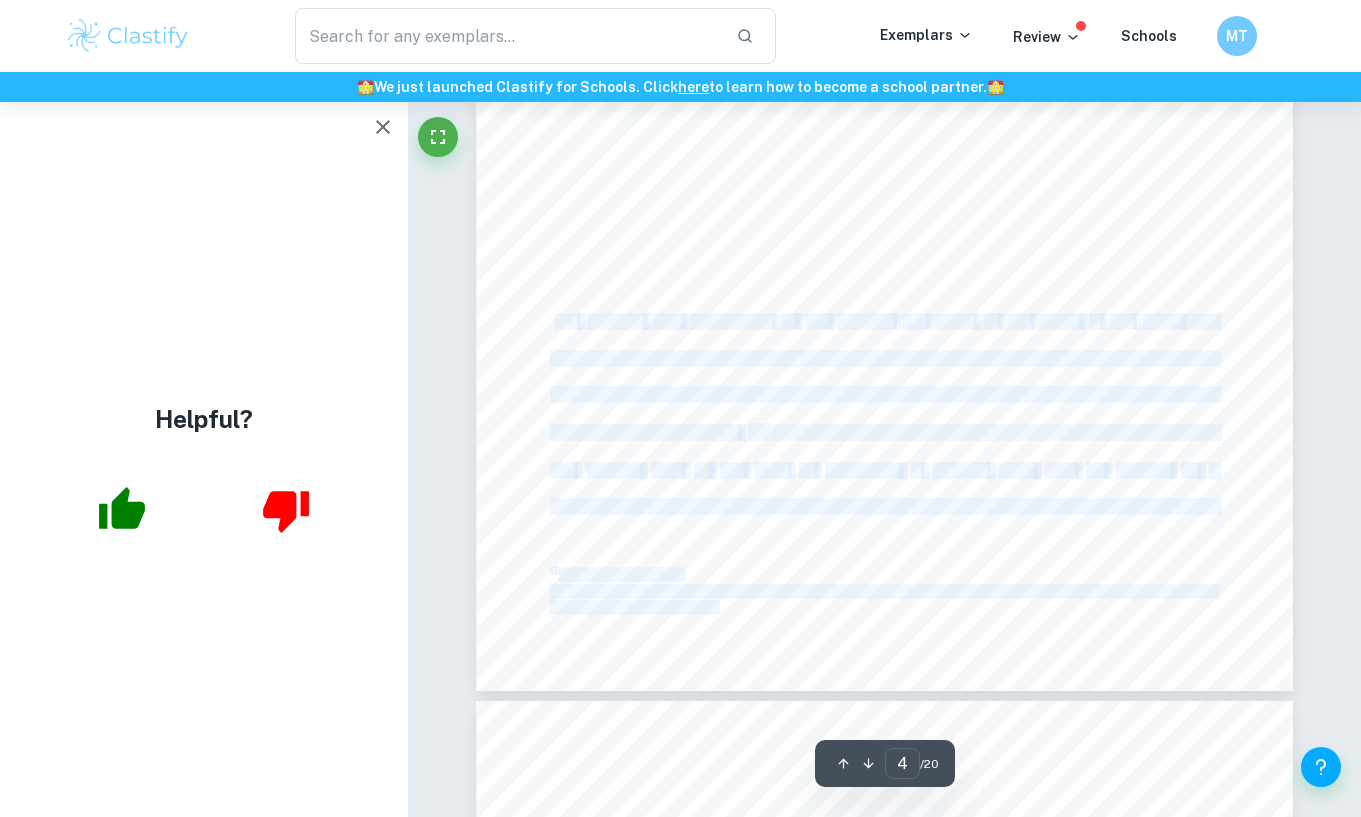 drag, startPoint x: 559, startPoint y: 326, endPoint x: 992, endPoint y: 346, distance: 433.46164 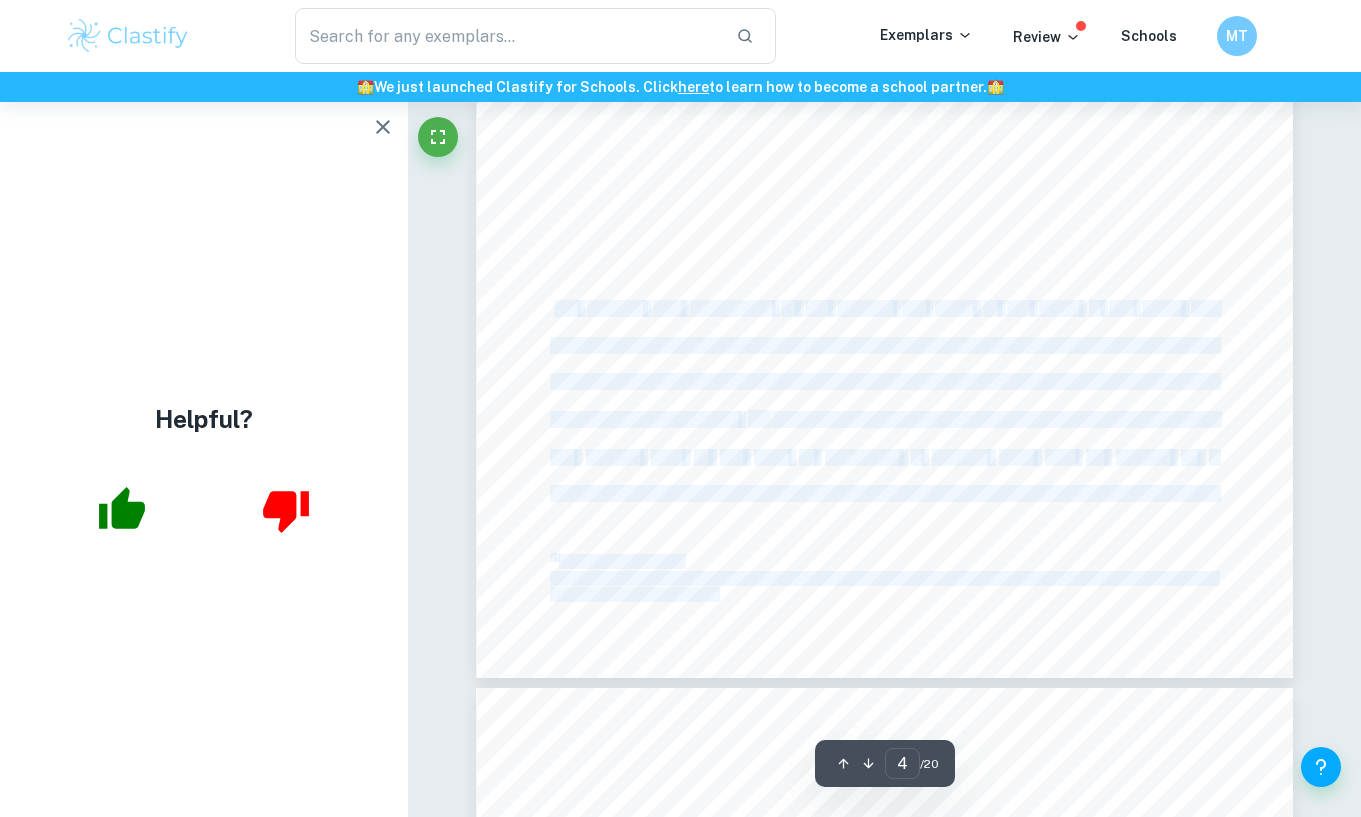 scroll, scrollTop: 4219, scrollLeft: 0, axis: vertical 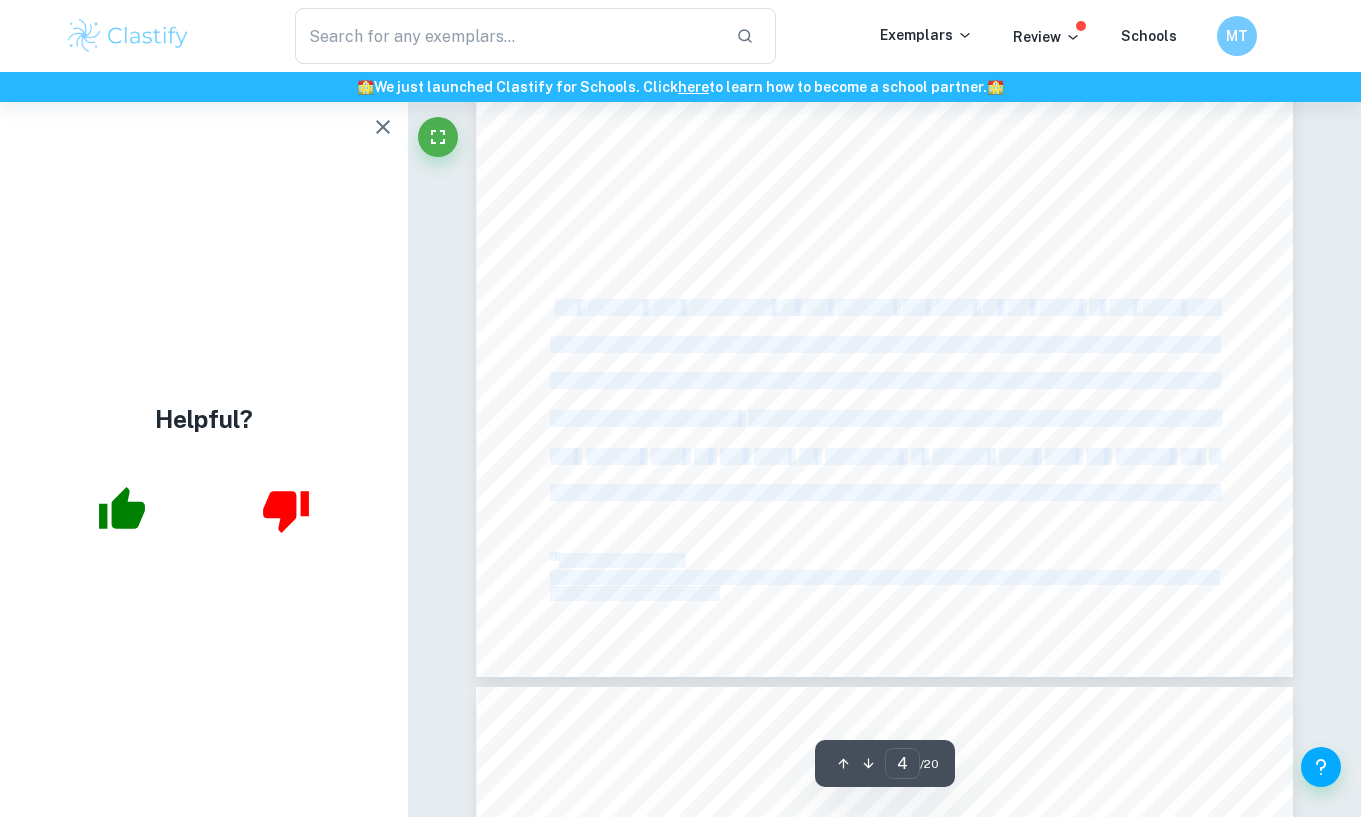 click on "three-dimensional shape formed when a pyramid or cone is sliced at the top. It refers to the" at bounding box center (883, 492) 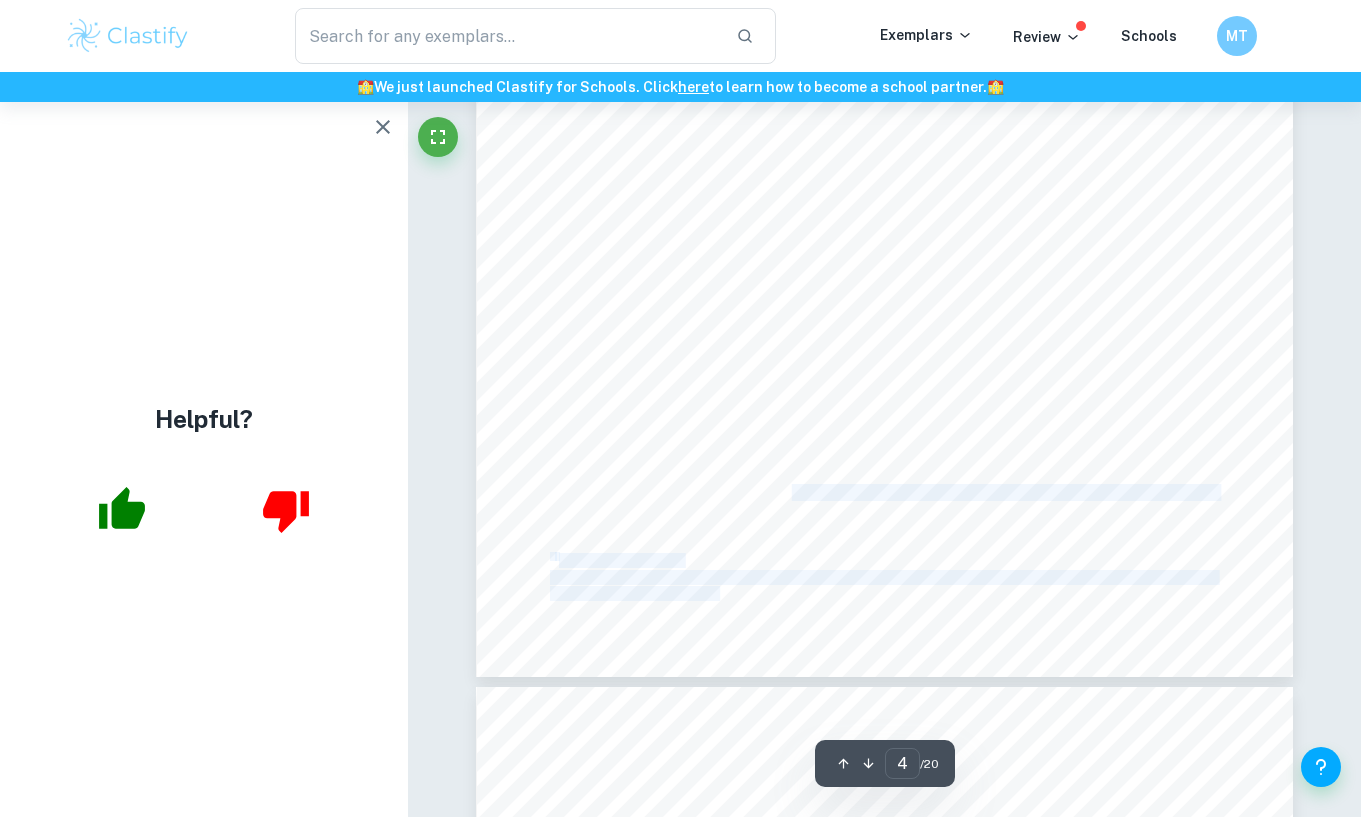 drag, startPoint x: 791, startPoint y: 489, endPoint x: 1012, endPoint y: 481, distance: 221.14474 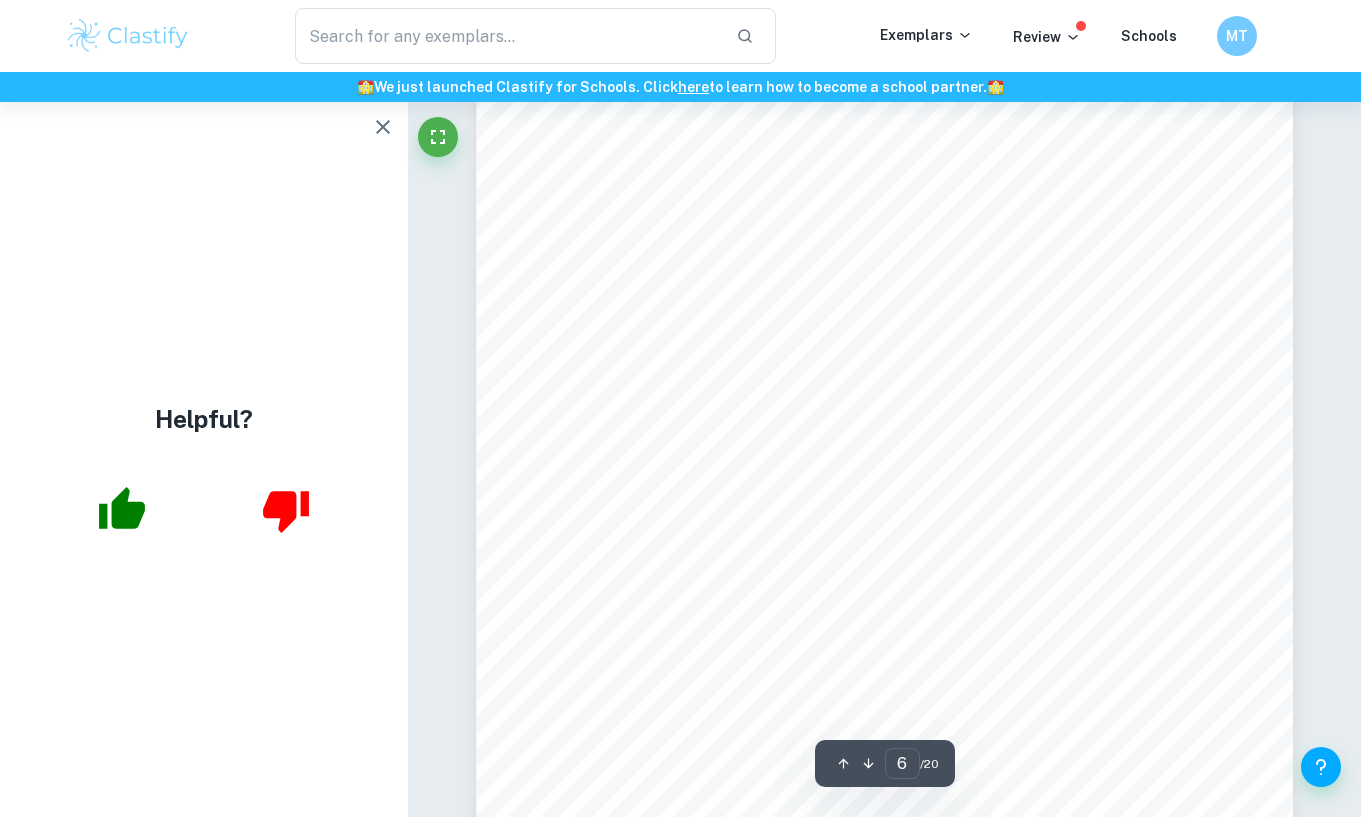 scroll, scrollTop: 6095, scrollLeft: 0, axis: vertical 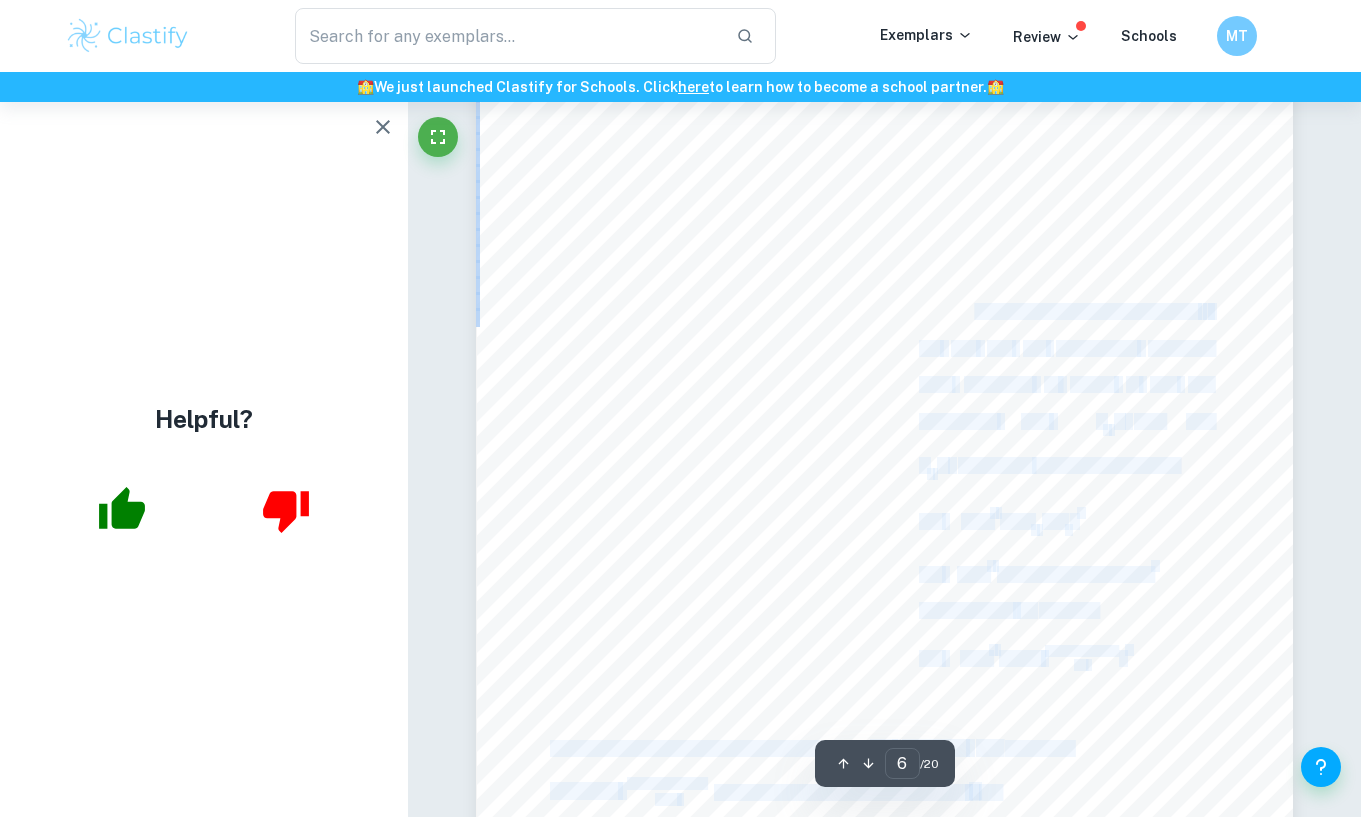 drag, startPoint x: 974, startPoint y: 316, endPoint x: 1055, endPoint y: 332, distance: 82.565125 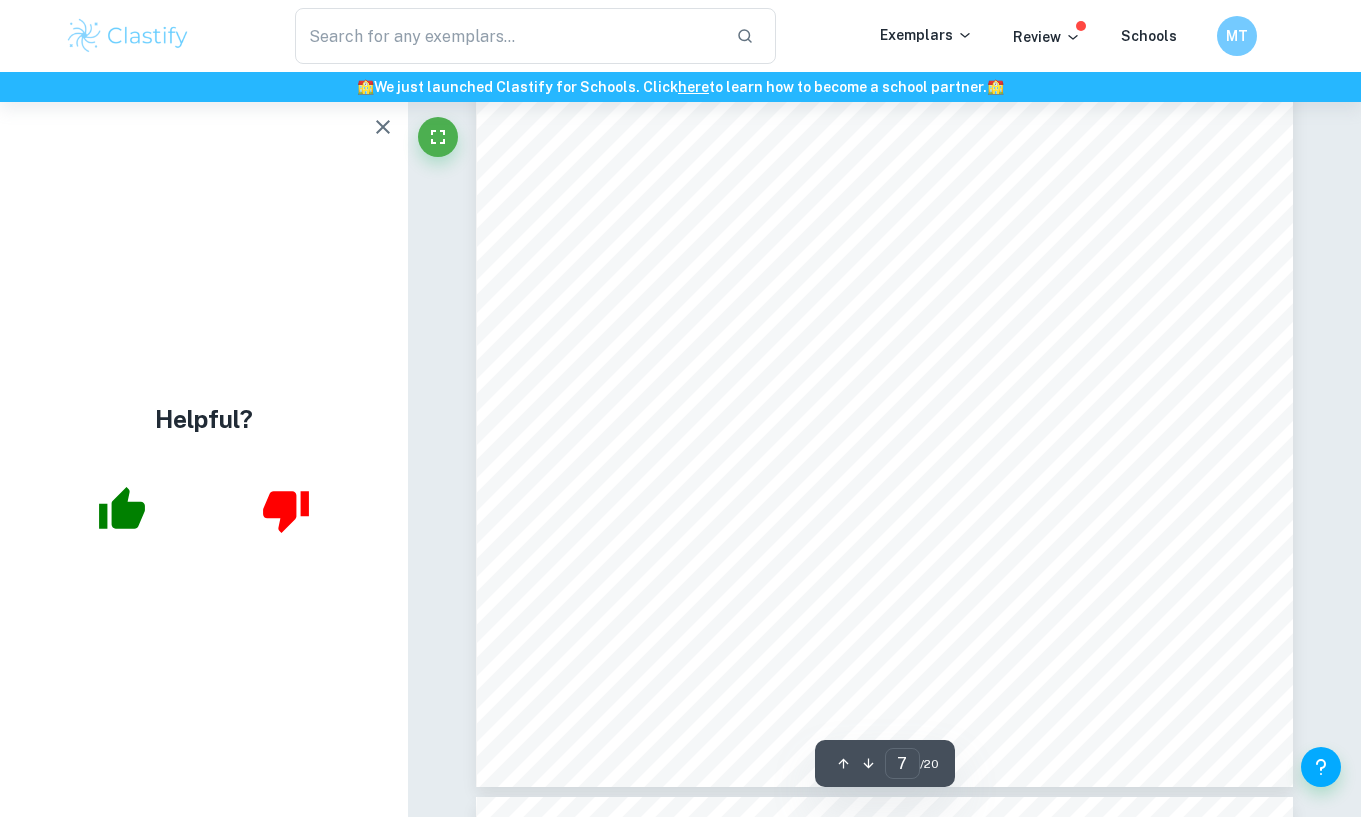 scroll, scrollTop: 7692, scrollLeft: 0, axis: vertical 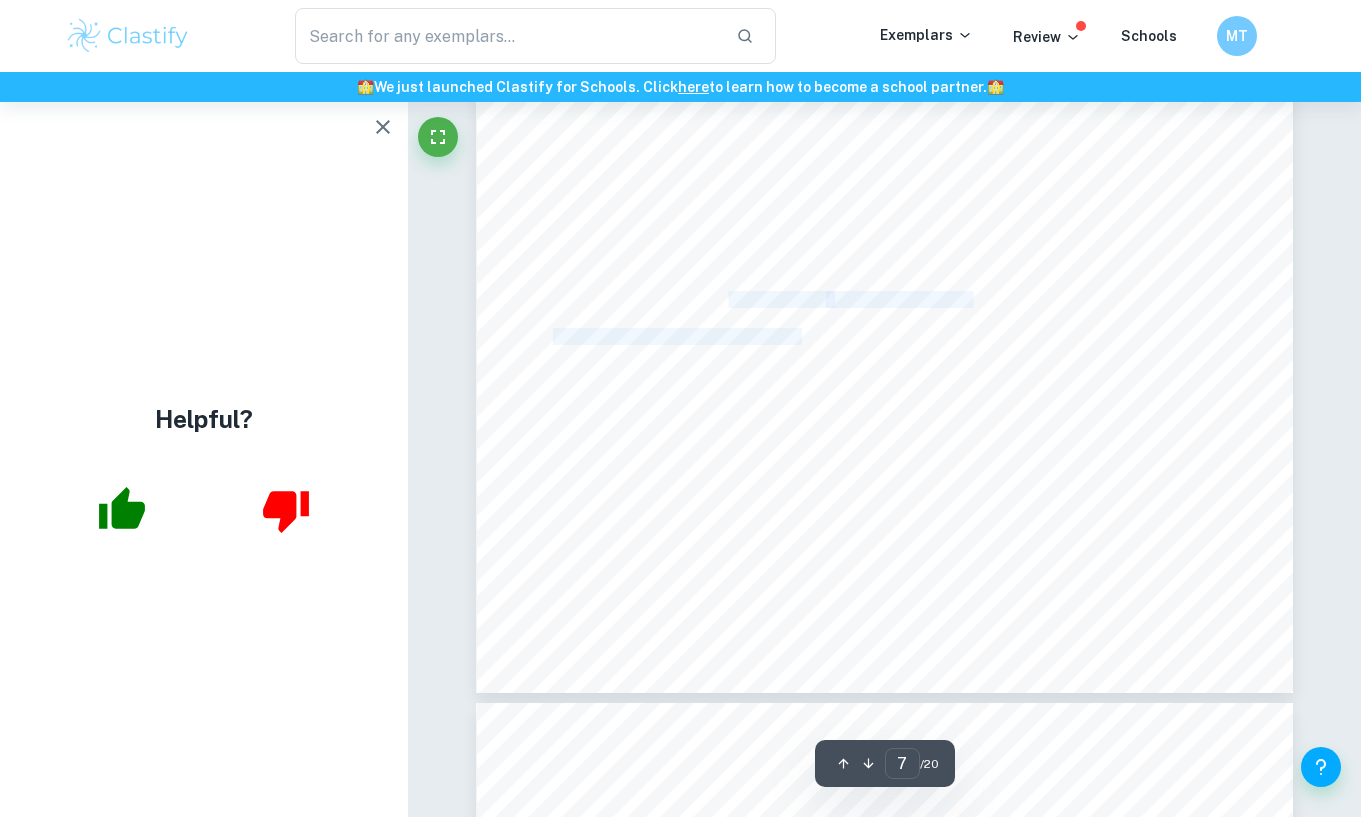 drag, startPoint x: 728, startPoint y: 294, endPoint x: 764, endPoint y: 343, distance: 60.80296 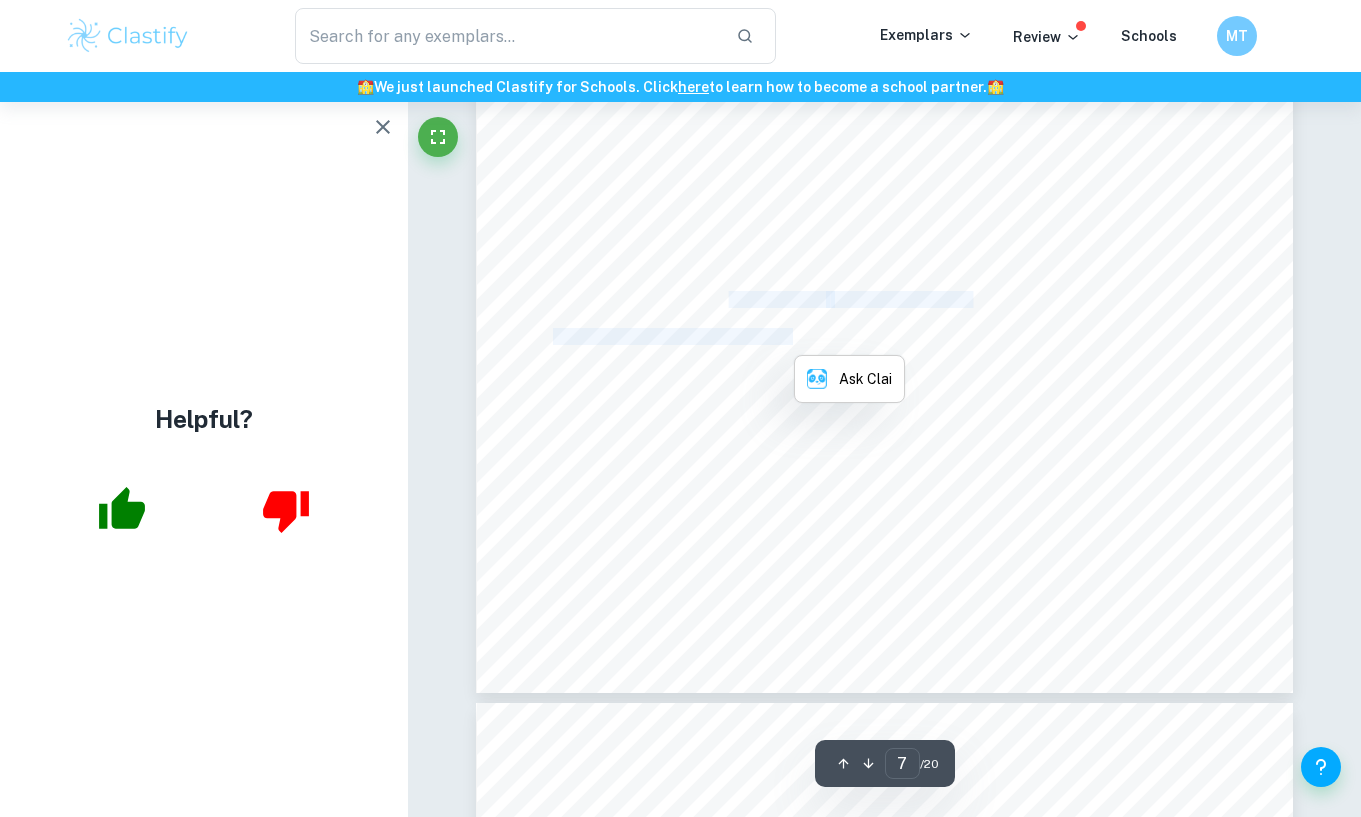 click on "both the volume and surface area of the bottle, I needed" at bounding box center (761, 336) 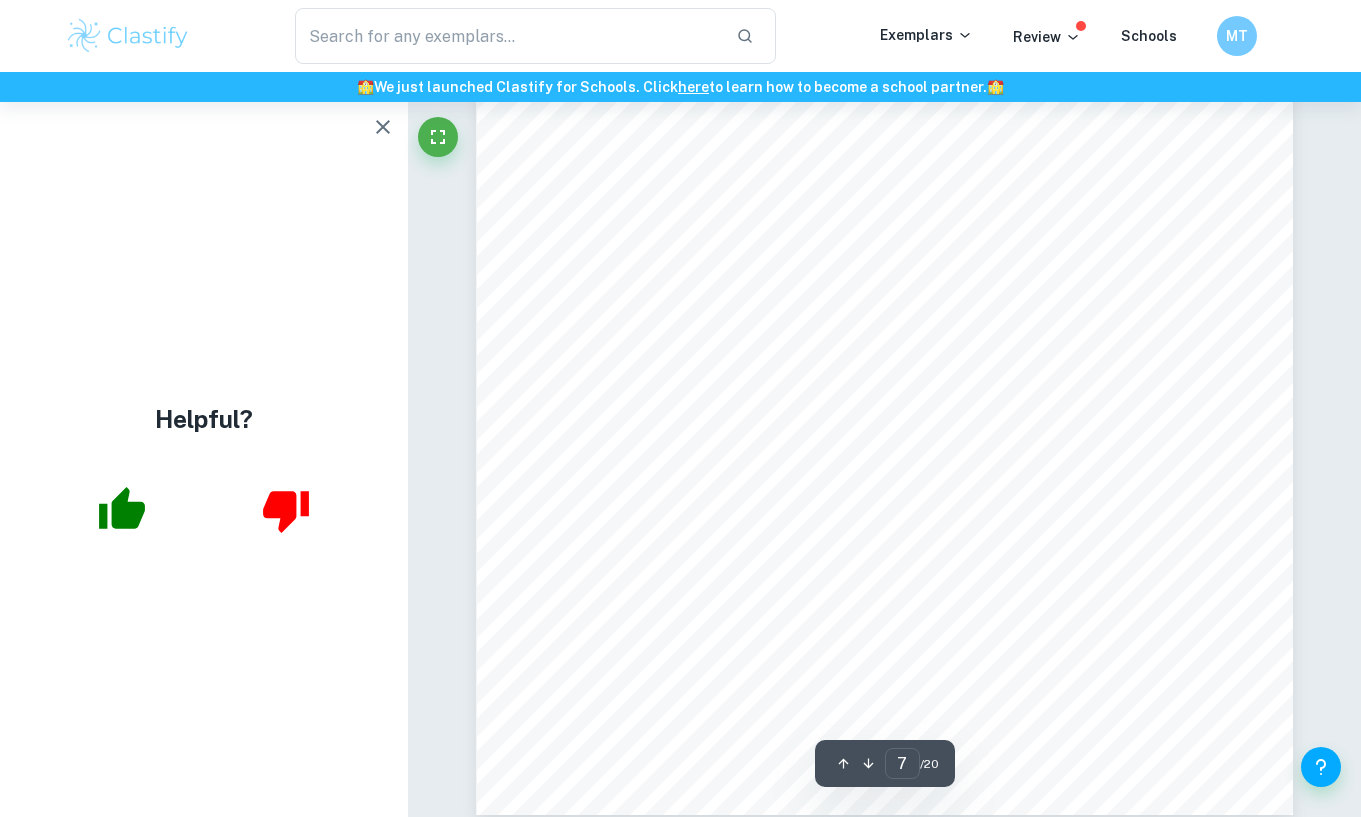 scroll, scrollTop: 7571, scrollLeft: 0, axis: vertical 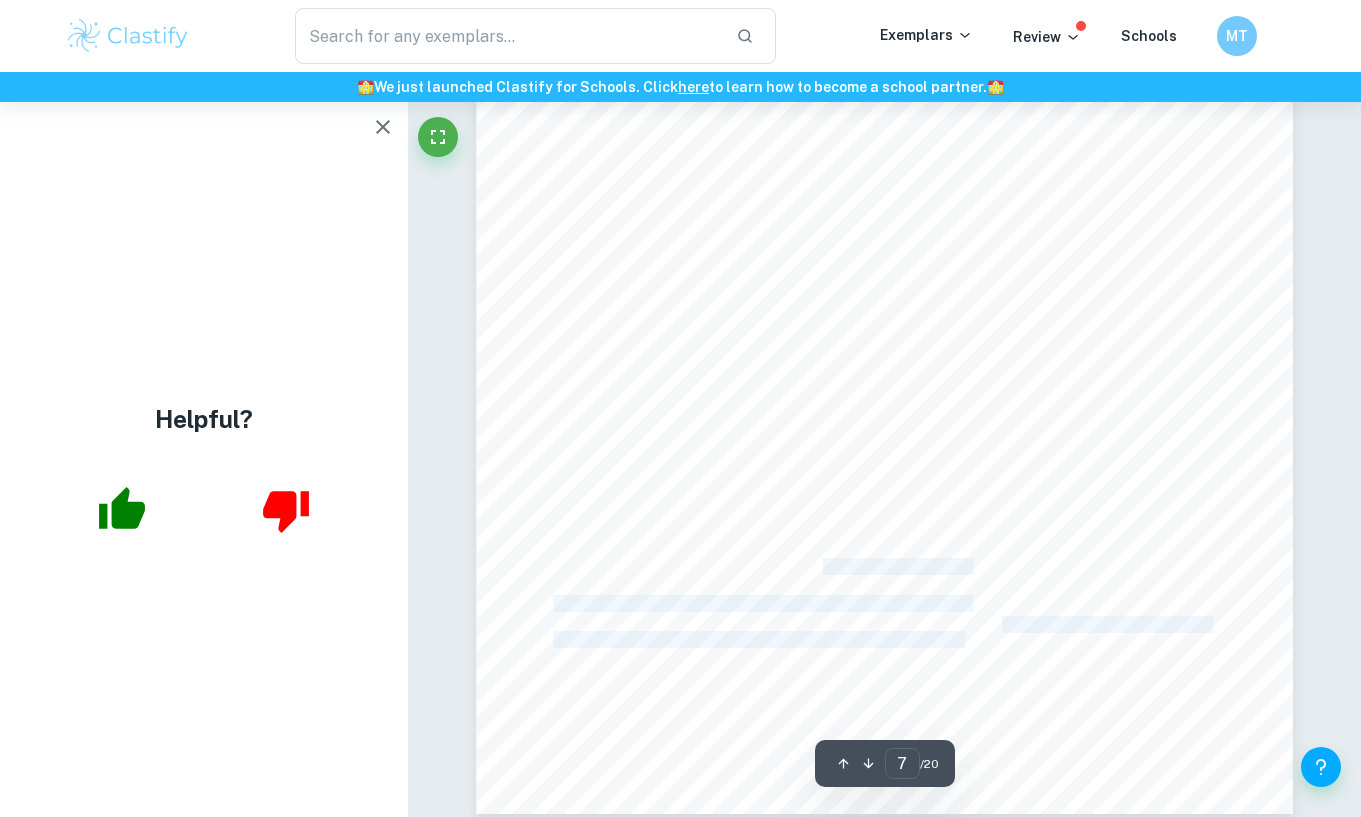 drag, startPoint x: 818, startPoint y: 562, endPoint x: 927, endPoint y: 619, distance: 123.00407 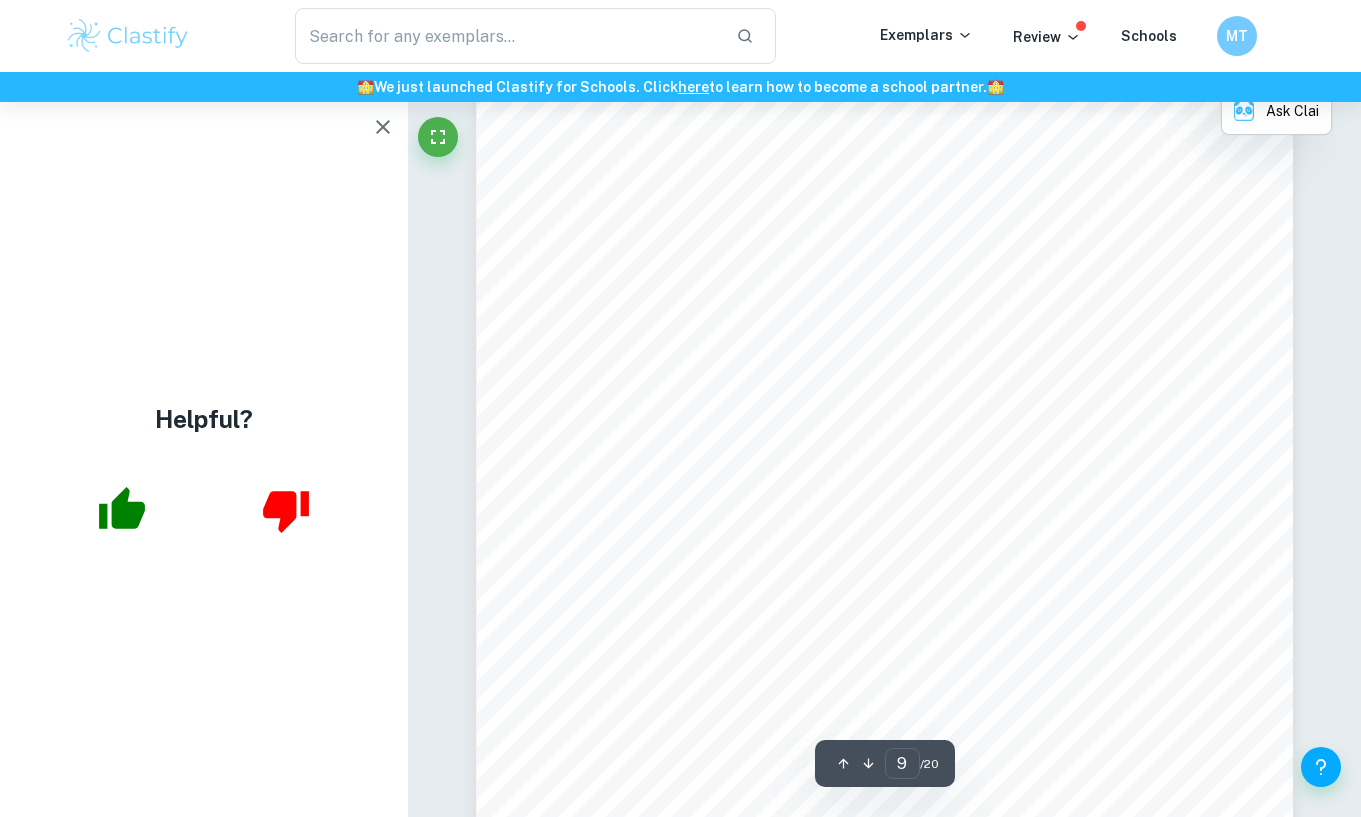 scroll, scrollTop: 9456, scrollLeft: 0, axis: vertical 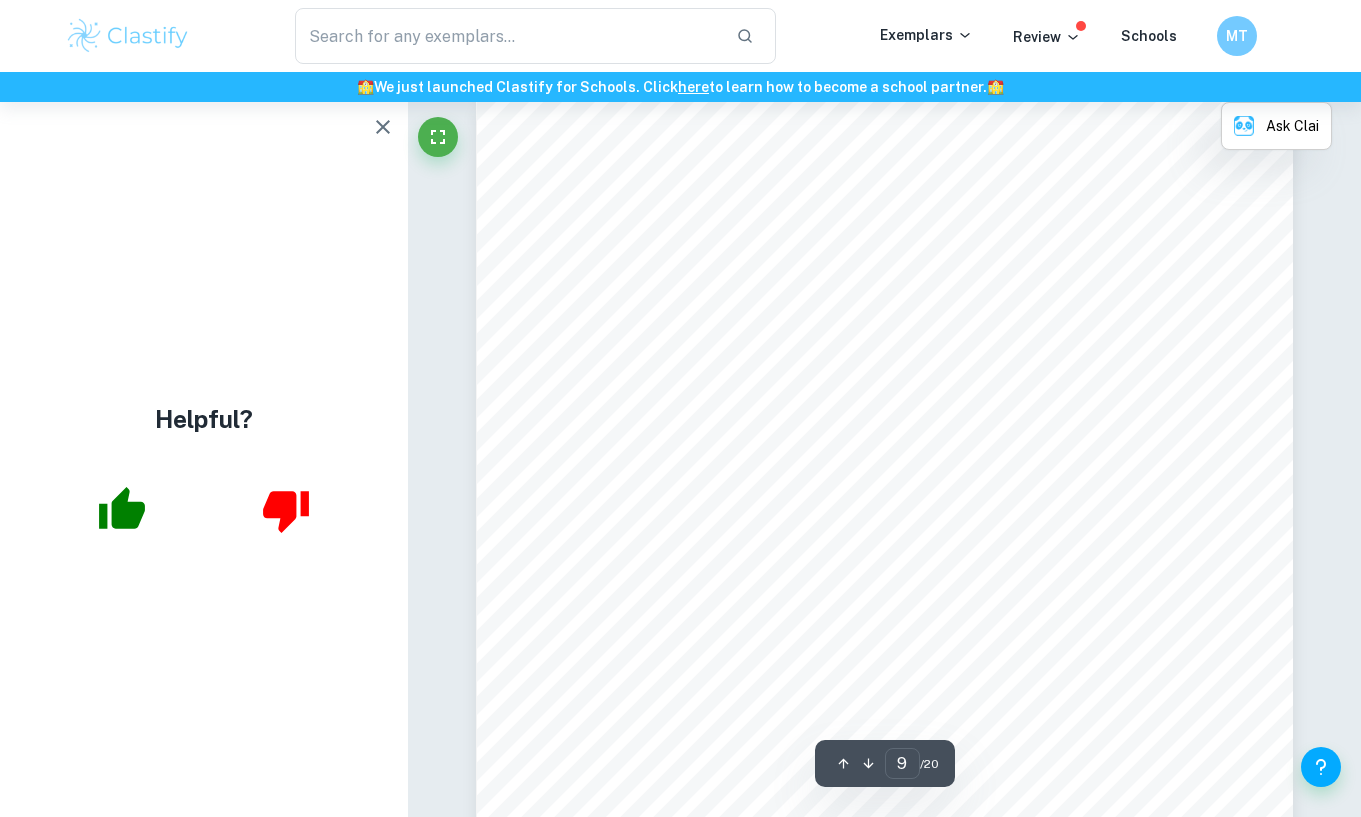 click on "boundaries  LumenLearning)." at bounding box center (656, 478) 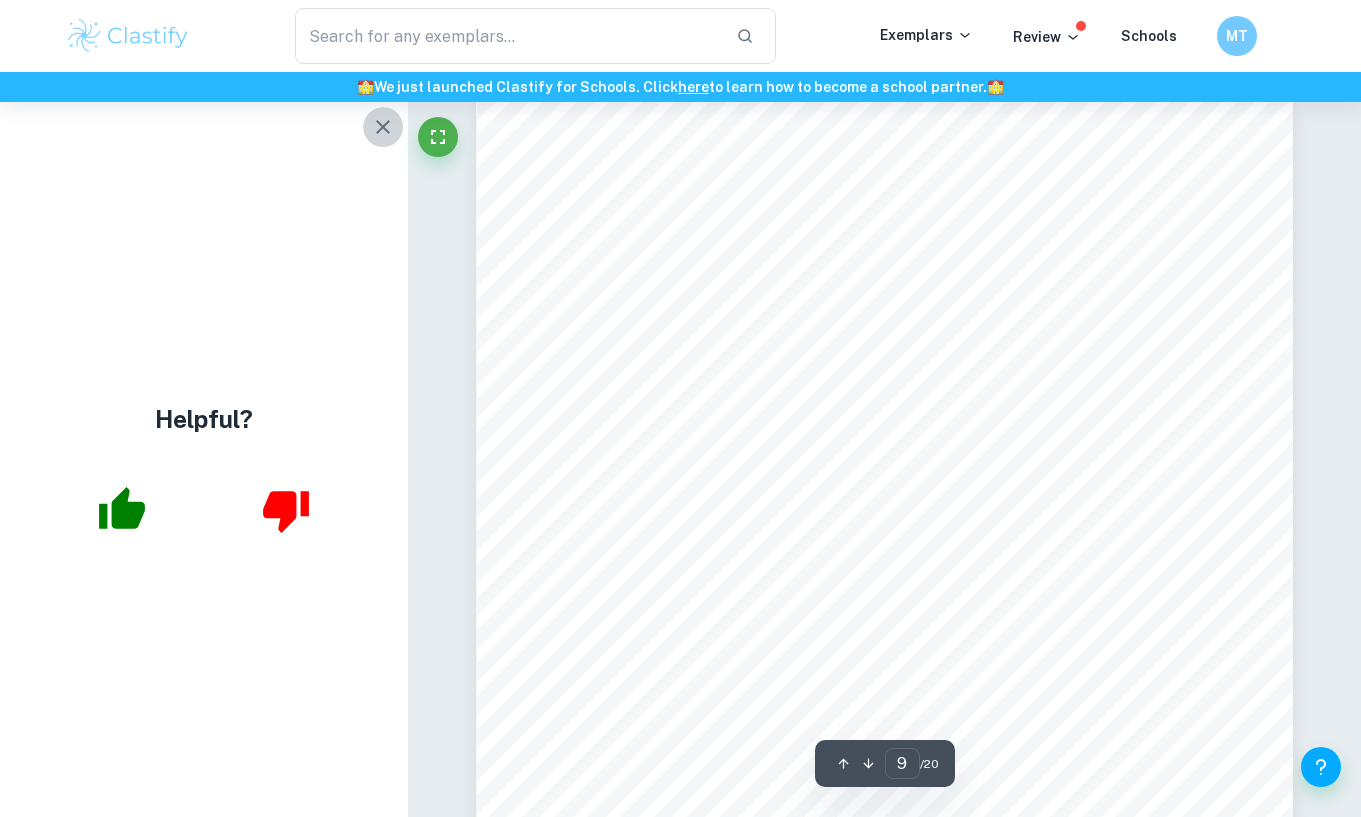 click 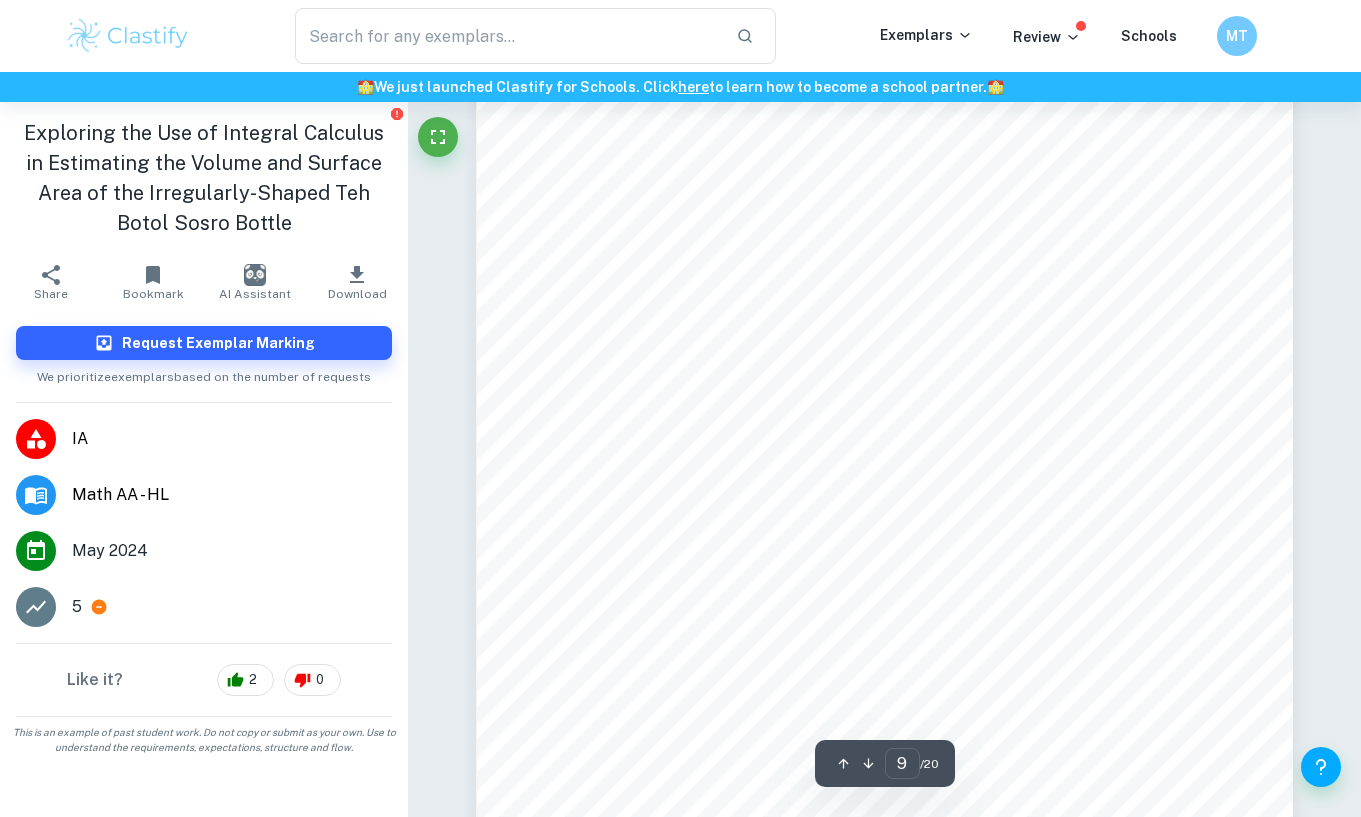 scroll, scrollTop: 9432, scrollLeft: 0, axis: vertical 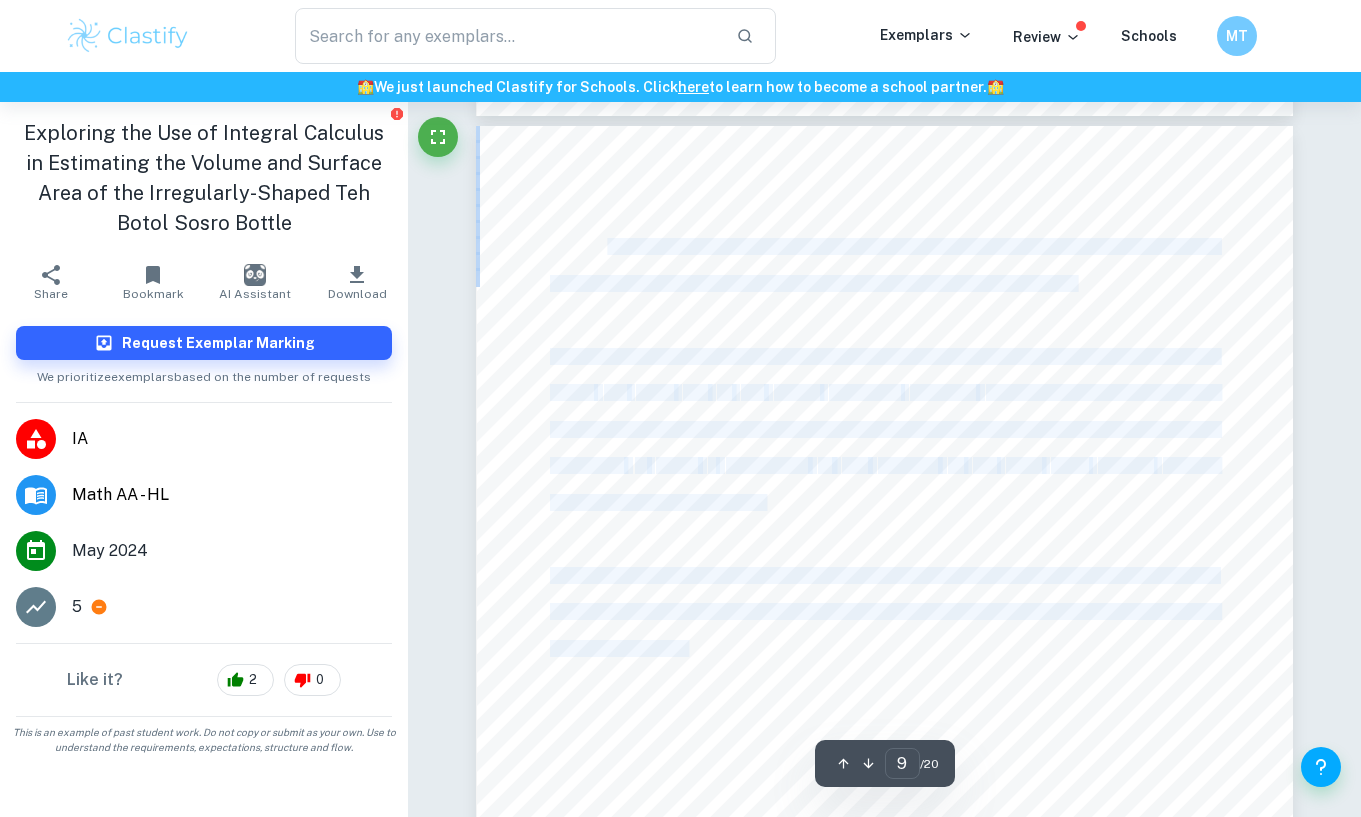 drag, startPoint x: 604, startPoint y: 245, endPoint x: 873, endPoint y: 257, distance: 269.26752 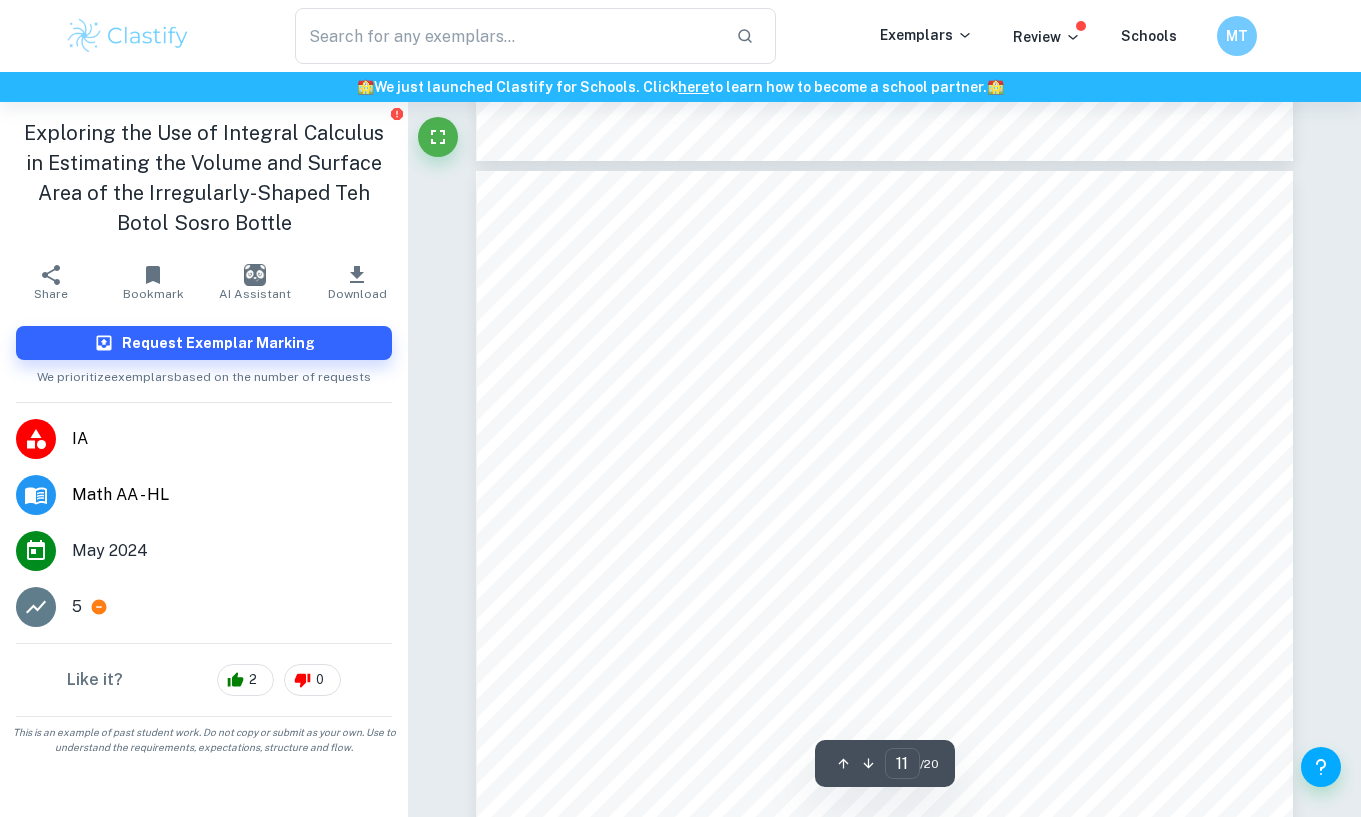 scroll, scrollTop: 11716, scrollLeft: 0, axis: vertical 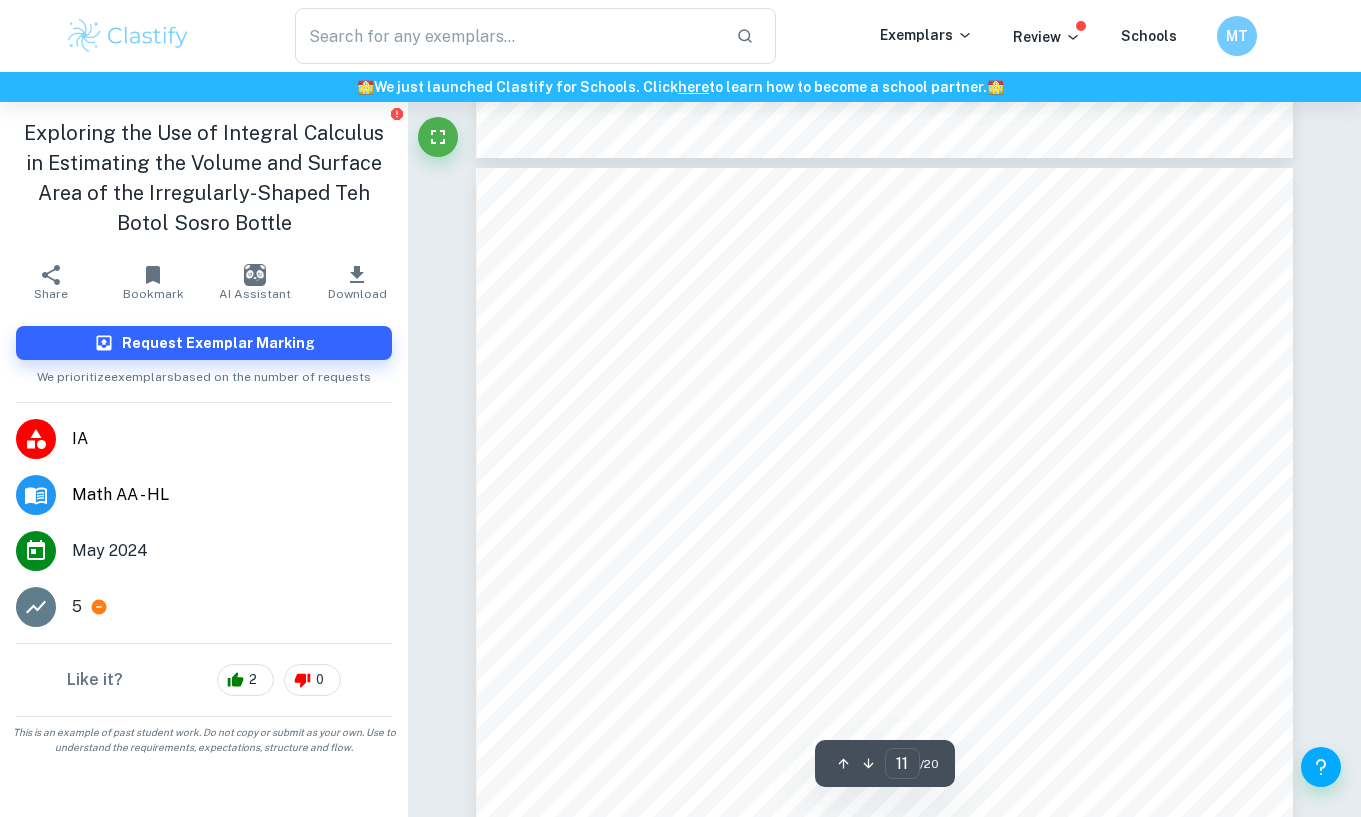 drag, startPoint x: 630, startPoint y: 446, endPoint x: 697, endPoint y: 443, distance: 67.06713 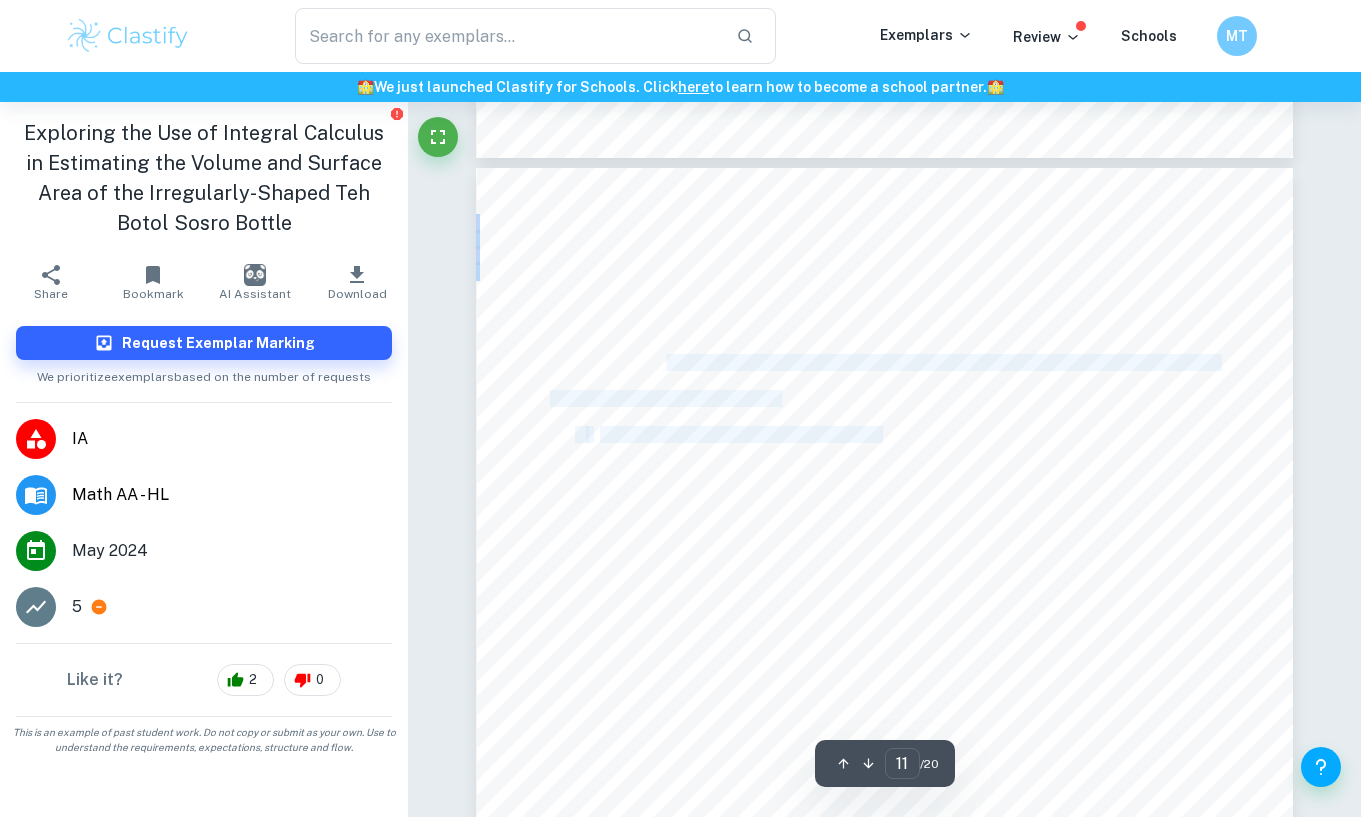 drag, startPoint x: 673, startPoint y: 353, endPoint x: 861, endPoint y: 392, distance: 192.00261 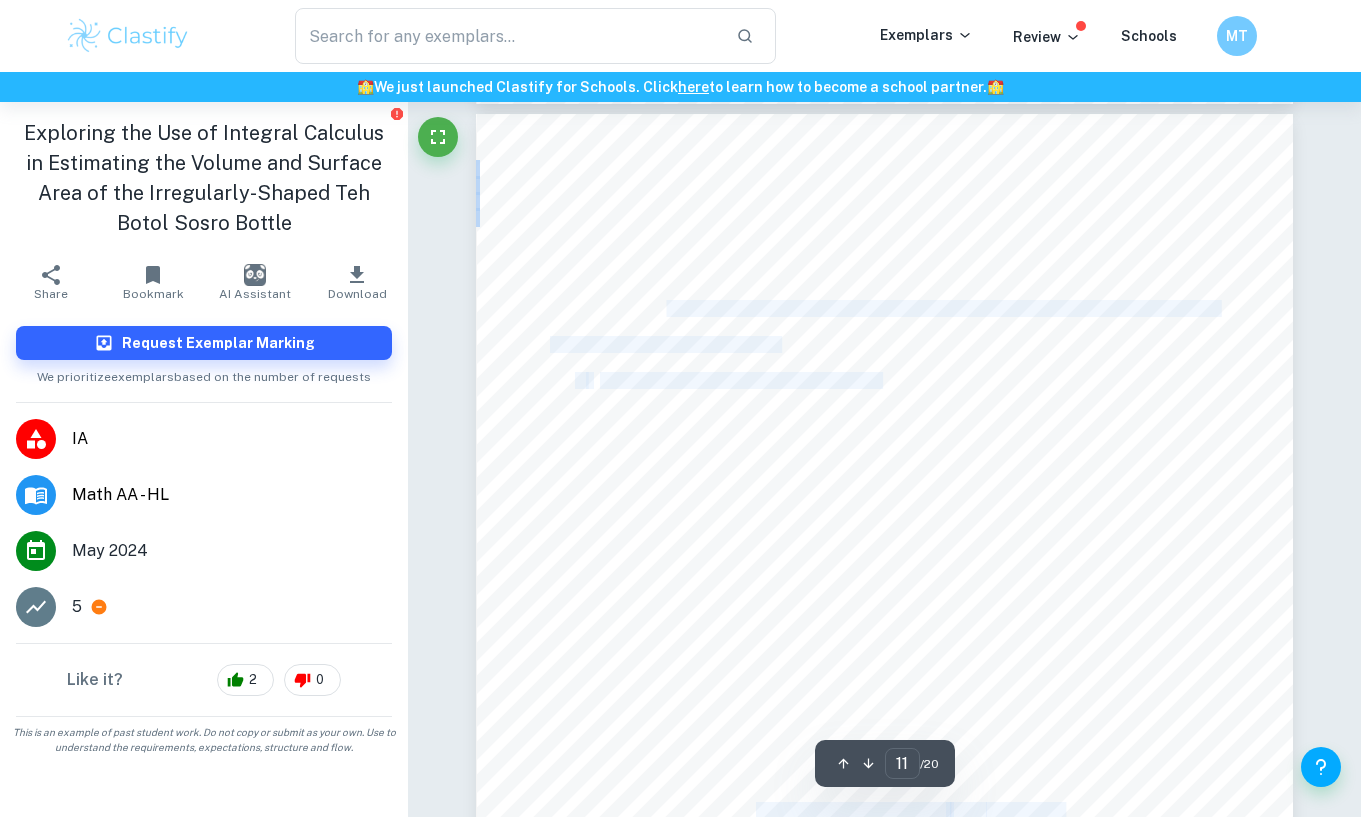 scroll, scrollTop: 12041, scrollLeft: 0, axis: vertical 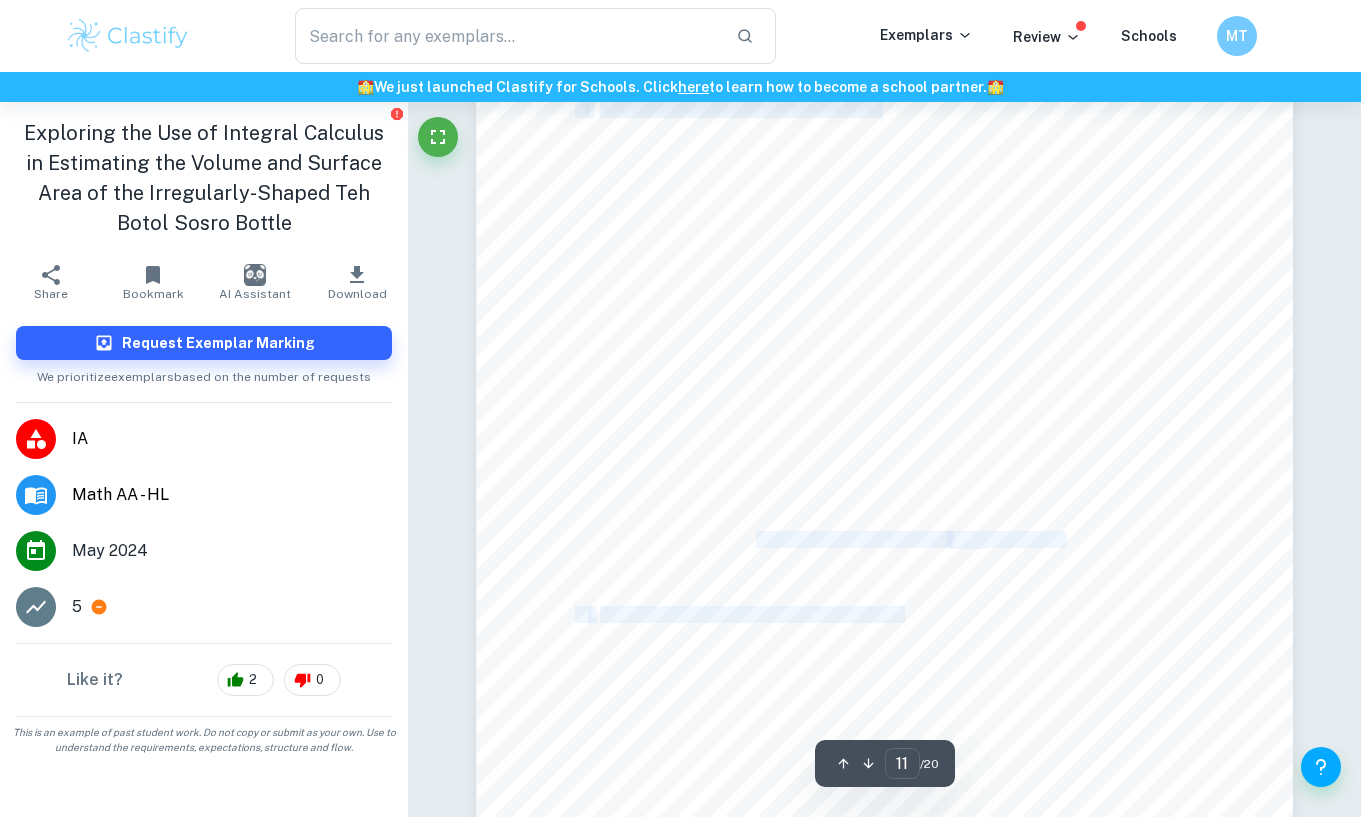 click on "model the corresponding piecewise function for my" at bounding box center (884, 420) 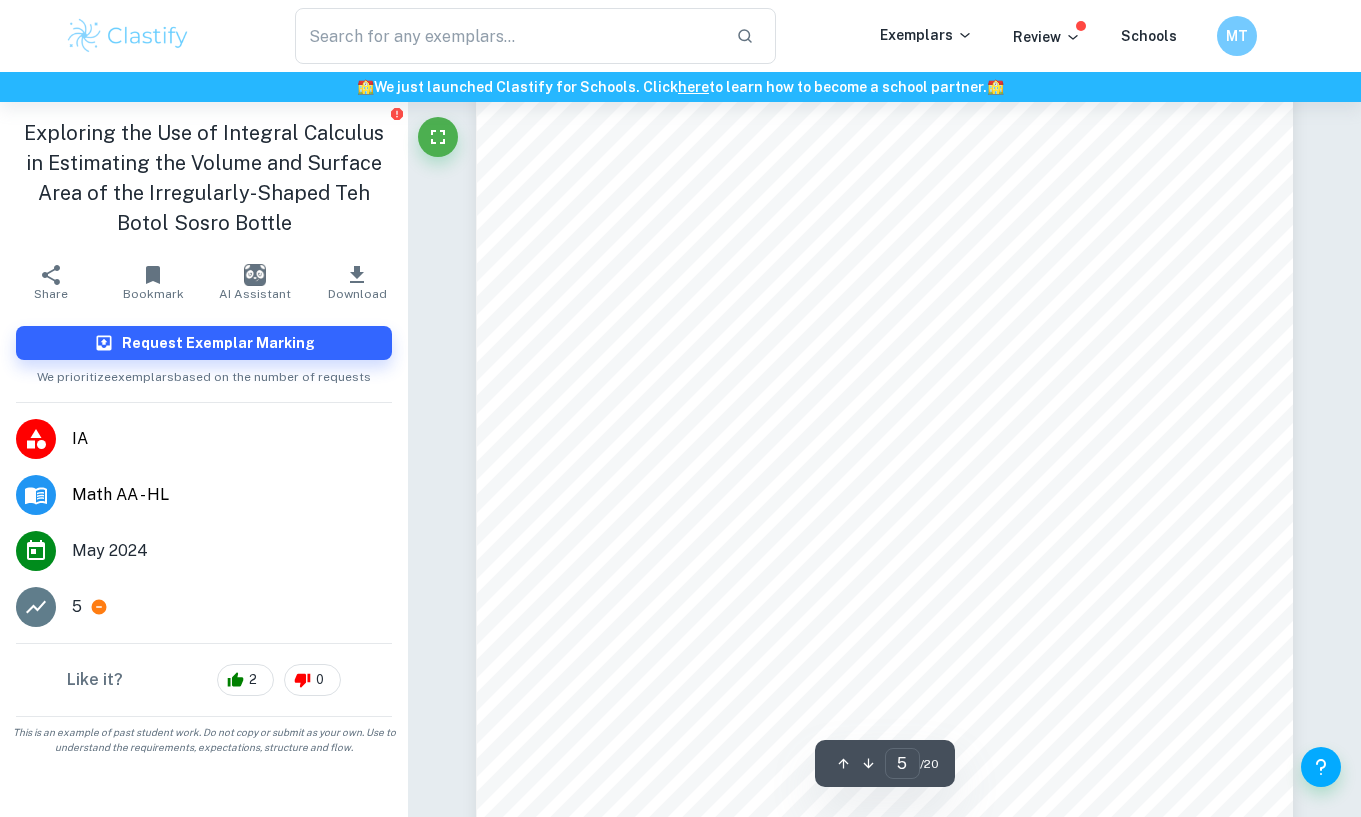 scroll, scrollTop: 4973, scrollLeft: 0, axis: vertical 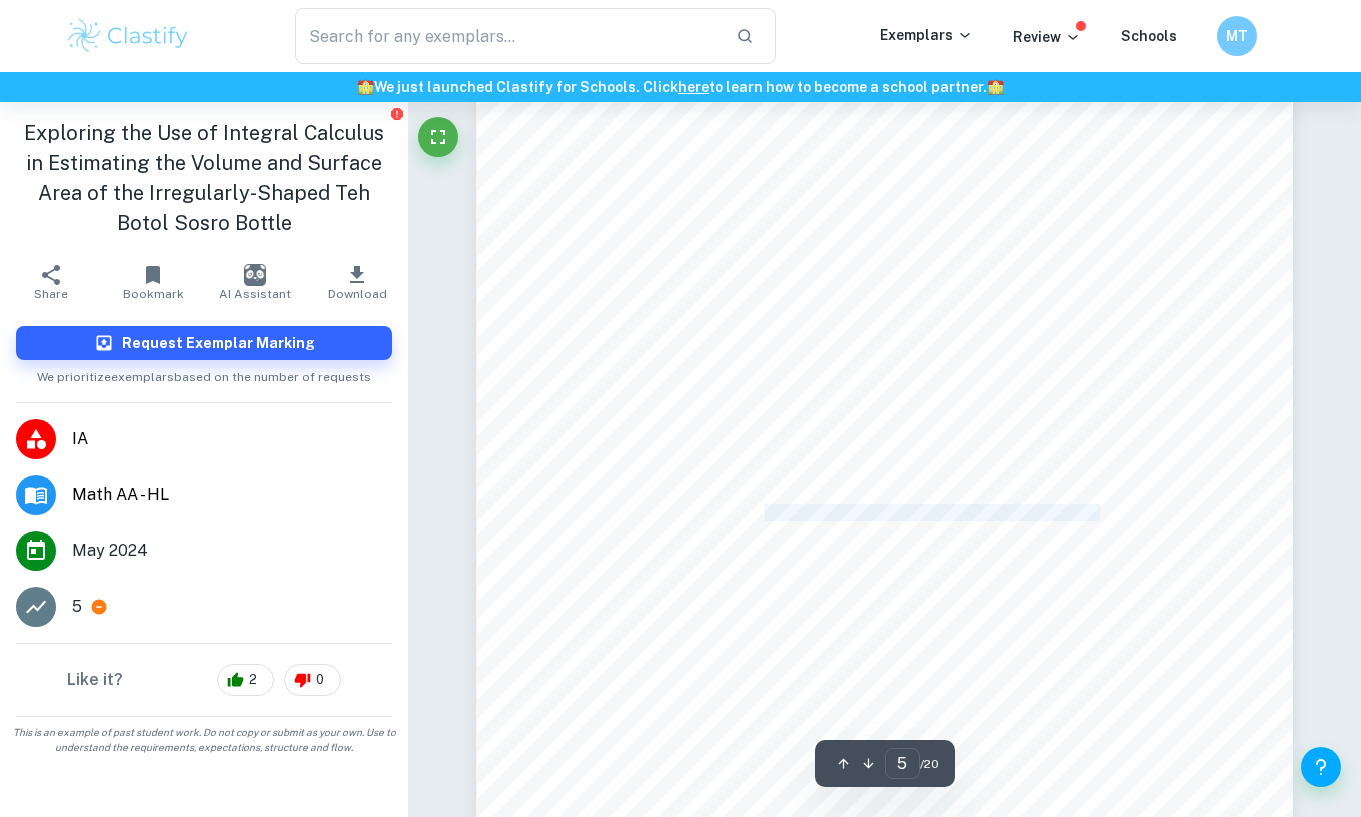 drag, startPoint x: 863, startPoint y: 511, endPoint x: 1100, endPoint y: 511, distance: 237 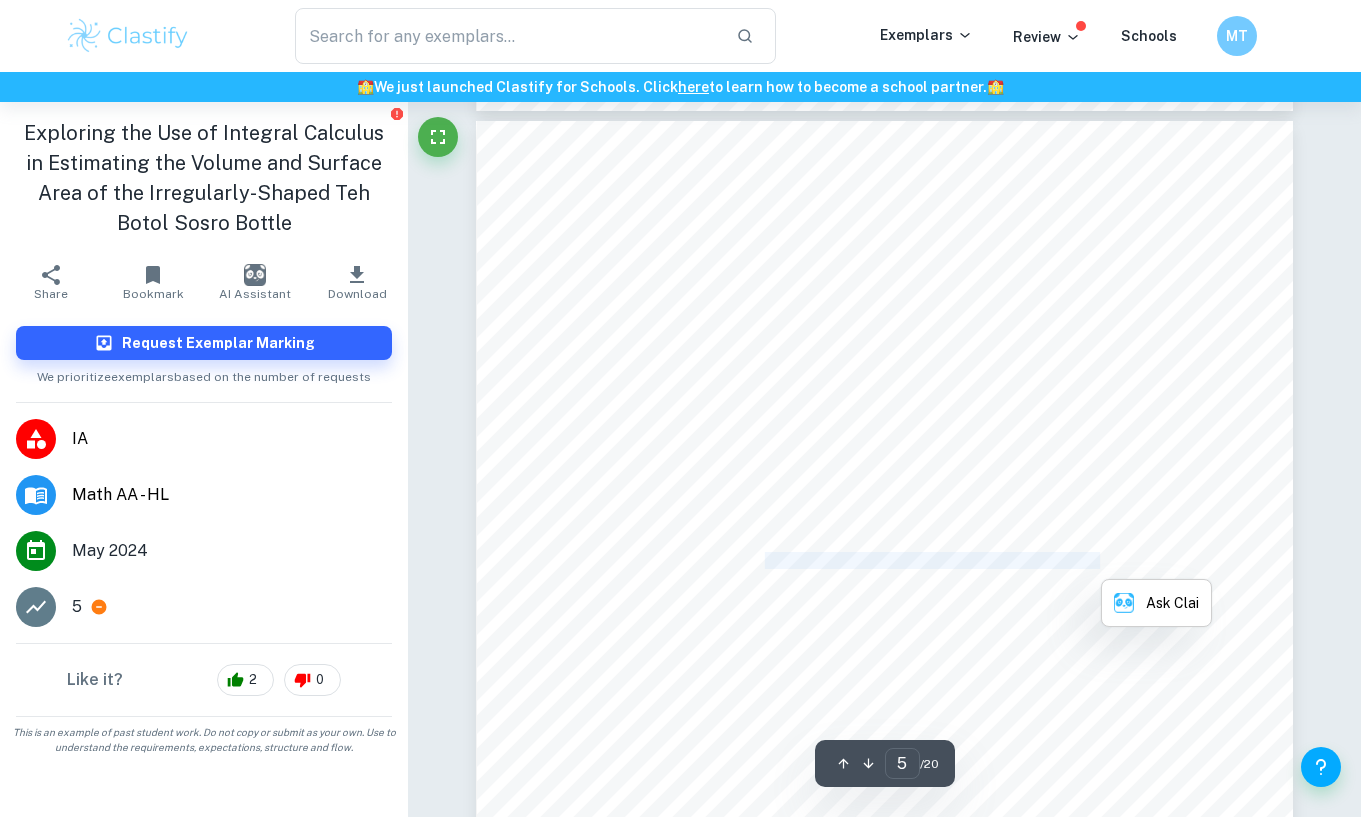 scroll, scrollTop: 4906, scrollLeft: 0, axis: vertical 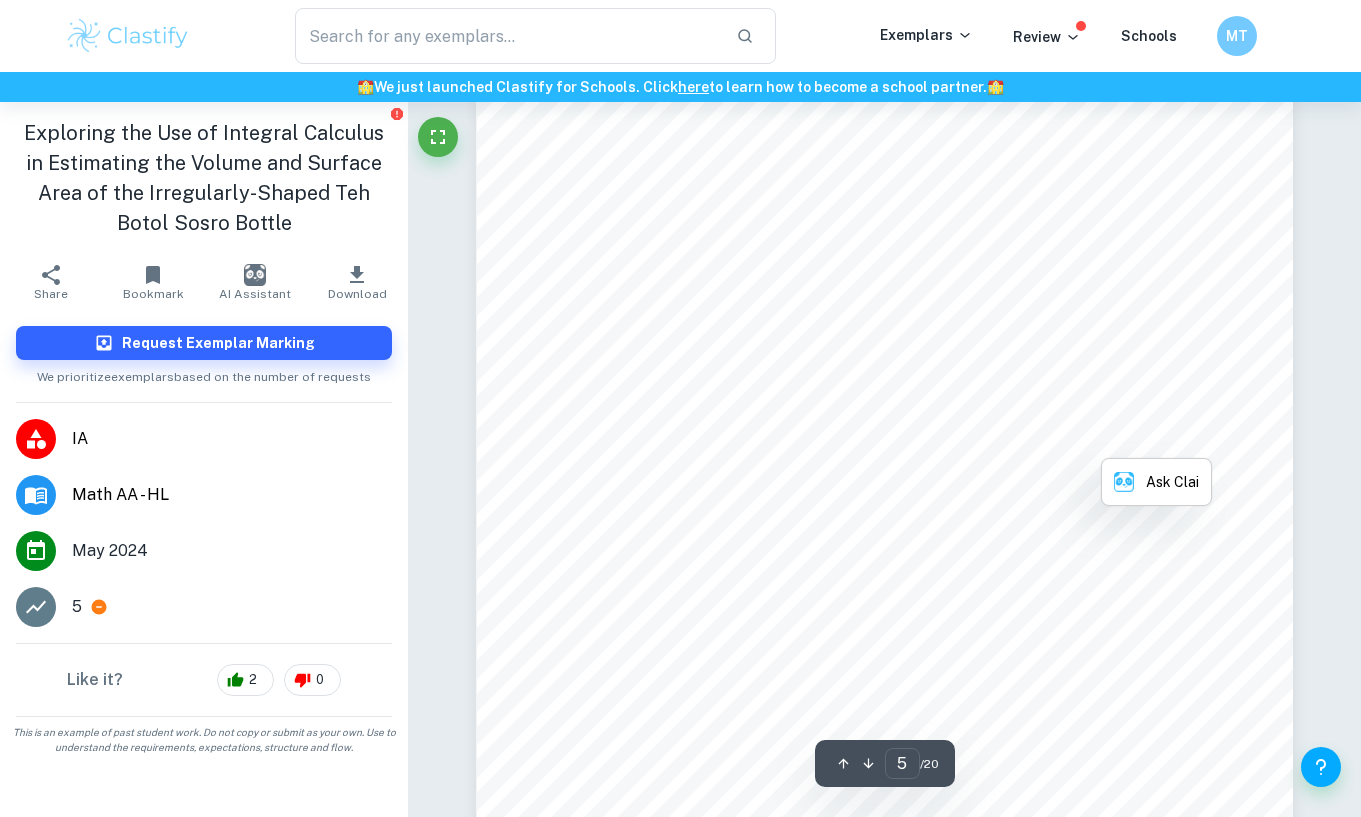 click on "section of a pyramid or cone that lies between the base and a plane parallel to it  Testbook). In this case, the frustum of a cone will be used. An example of how this is done is as follows: Figure 3. Equal-width frustum used to simplify the shape of the bottle As illustrated in Figure 3, we can see that the finite number of equal-width frustums do not yet accurately represent the surface of the bottle. Hence, similarly to how an infinite number of cylinders are used to calculate the volume of revolution, an infinite number of frustums are used to calculate the lateral surface area of revolution to model the bottle as accurately as possible. To find the formula for the surface area of a solid of revolution, we first need to consider the formula for the lateral surface area of a conical frustum, which is given by: ÿ = Ã(ý 1 + ý 2)ý Where and are the two radii of the two bases of the ý 1 ý 2 frustum, and is the slant height of the frustum  Weisstein). ý" at bounding box center (884, 577) 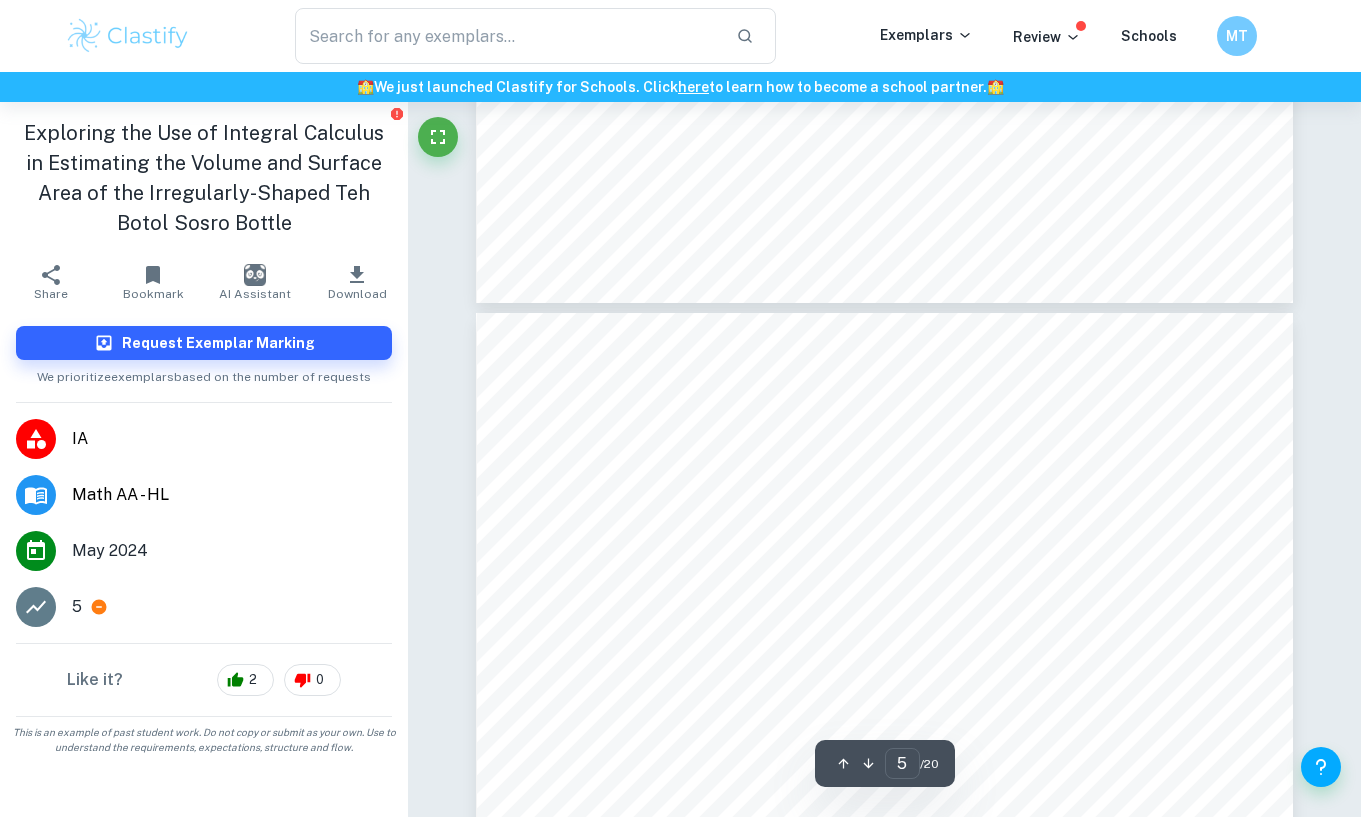type on "4" 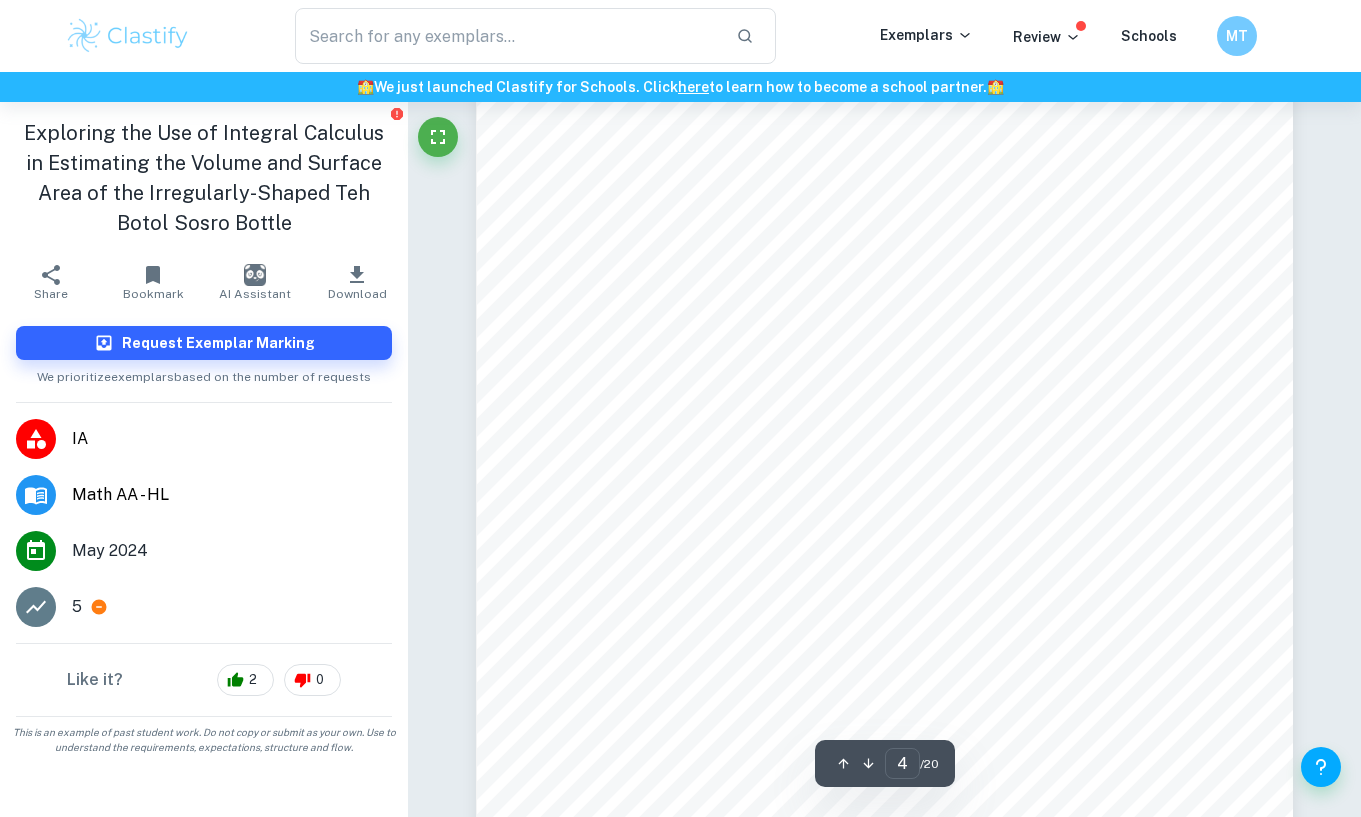 scroll, scrollTop: 3984, scrollLeft: 0, axis: vertical 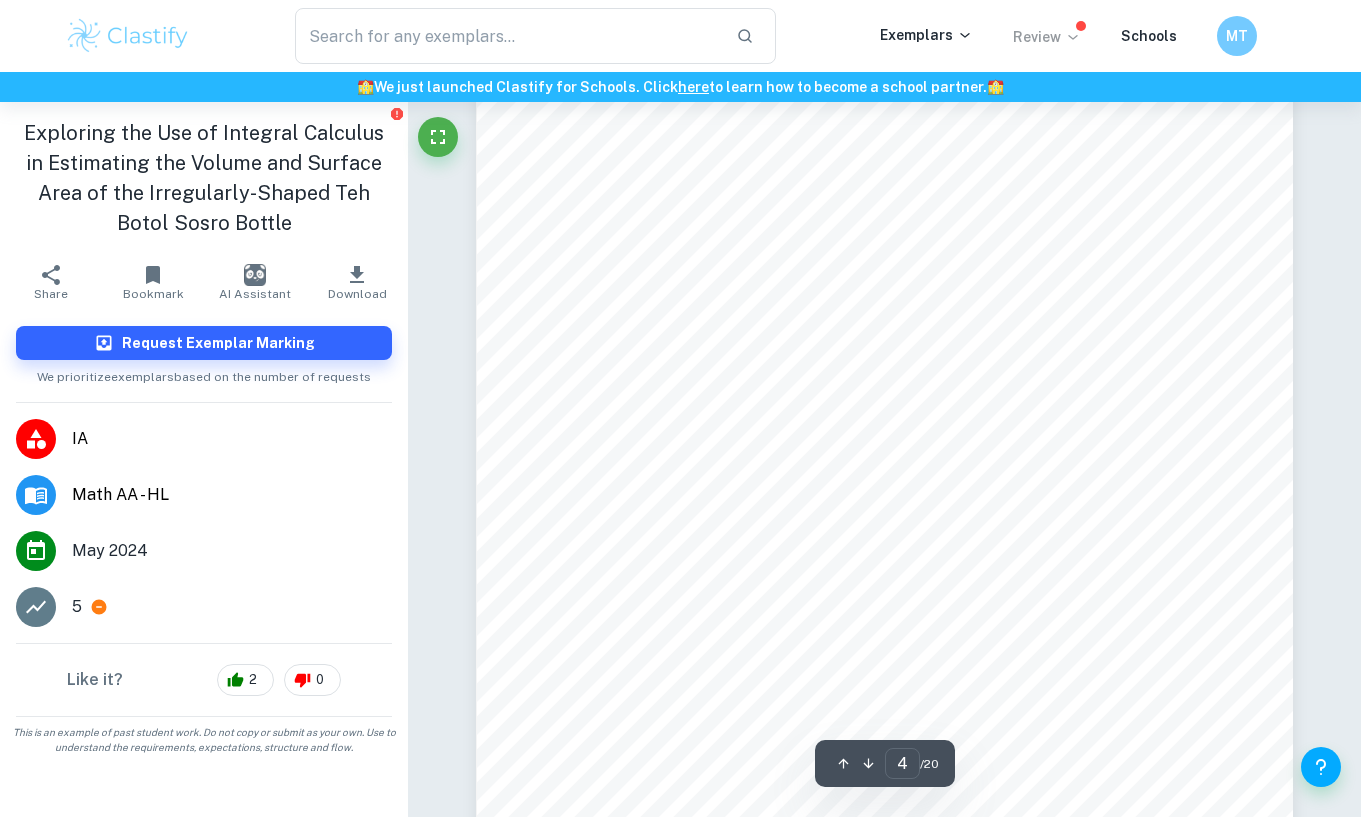 click on "Review" at bounding box center [1047, 37] 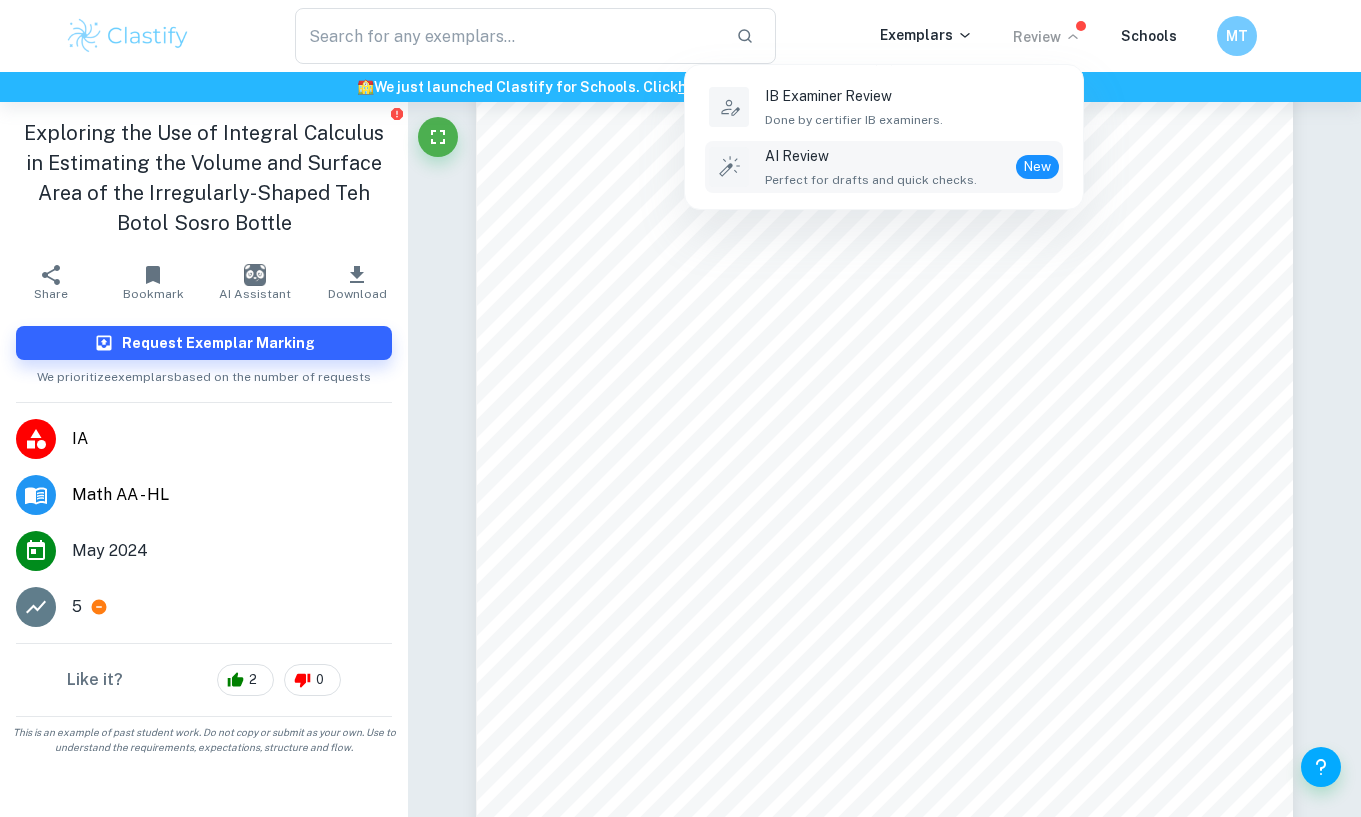 click on "AI Review" at bounding box center (871, 156) 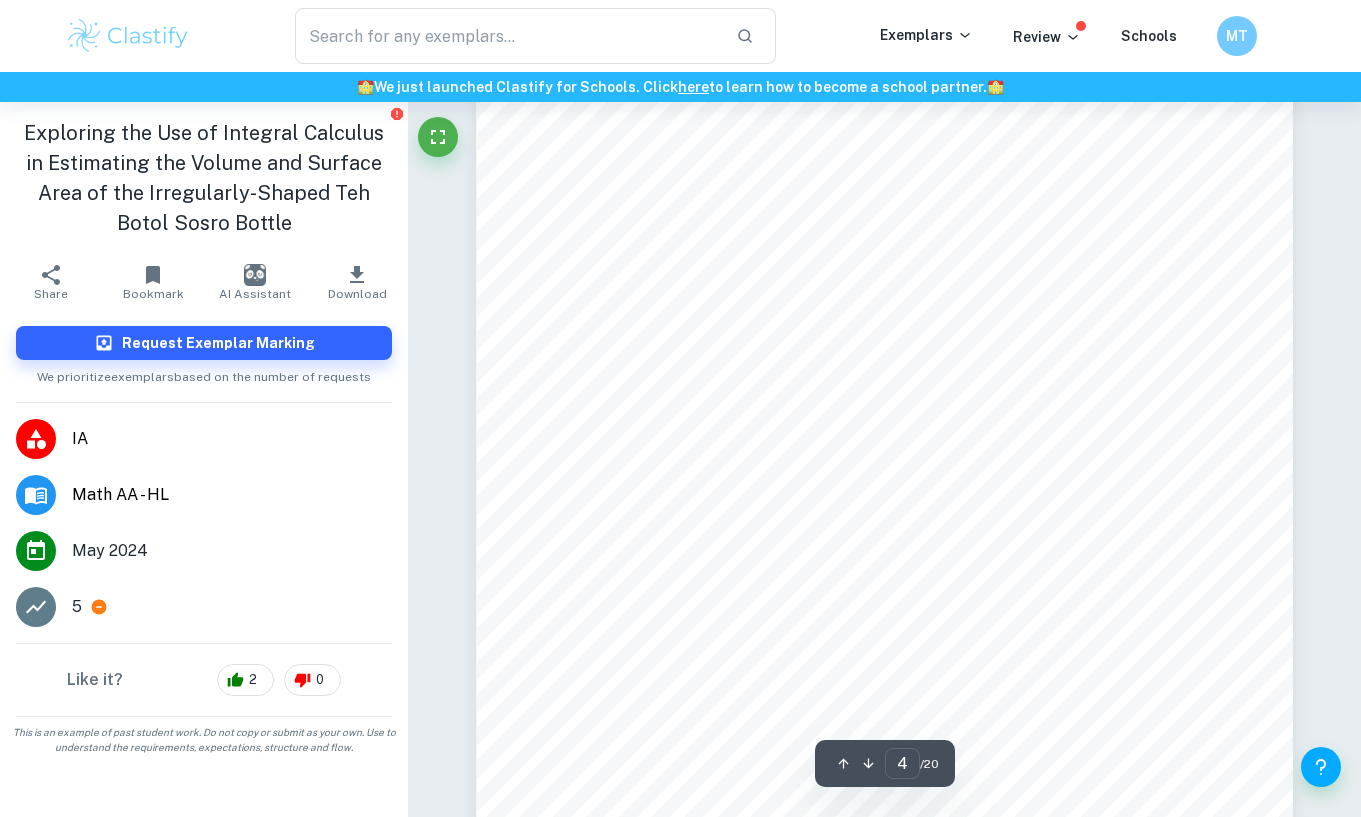scroll, scrollTop: 3410, scrollLeft: 0, axis: vertical 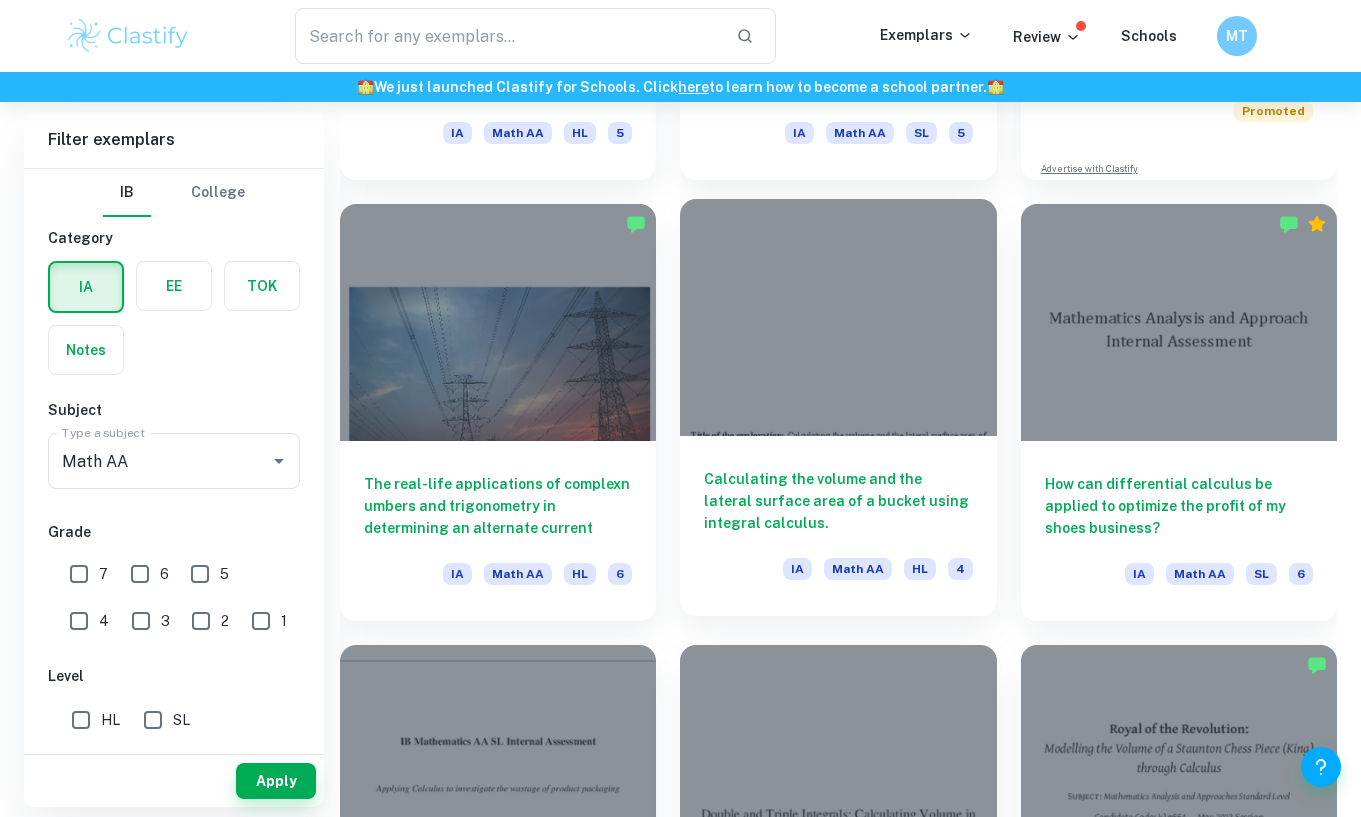 click on "Calculating the volume and the lateral surface area of a bucket using integral calculus. IA Math AA HL 4" at bounding box center [838, 526] 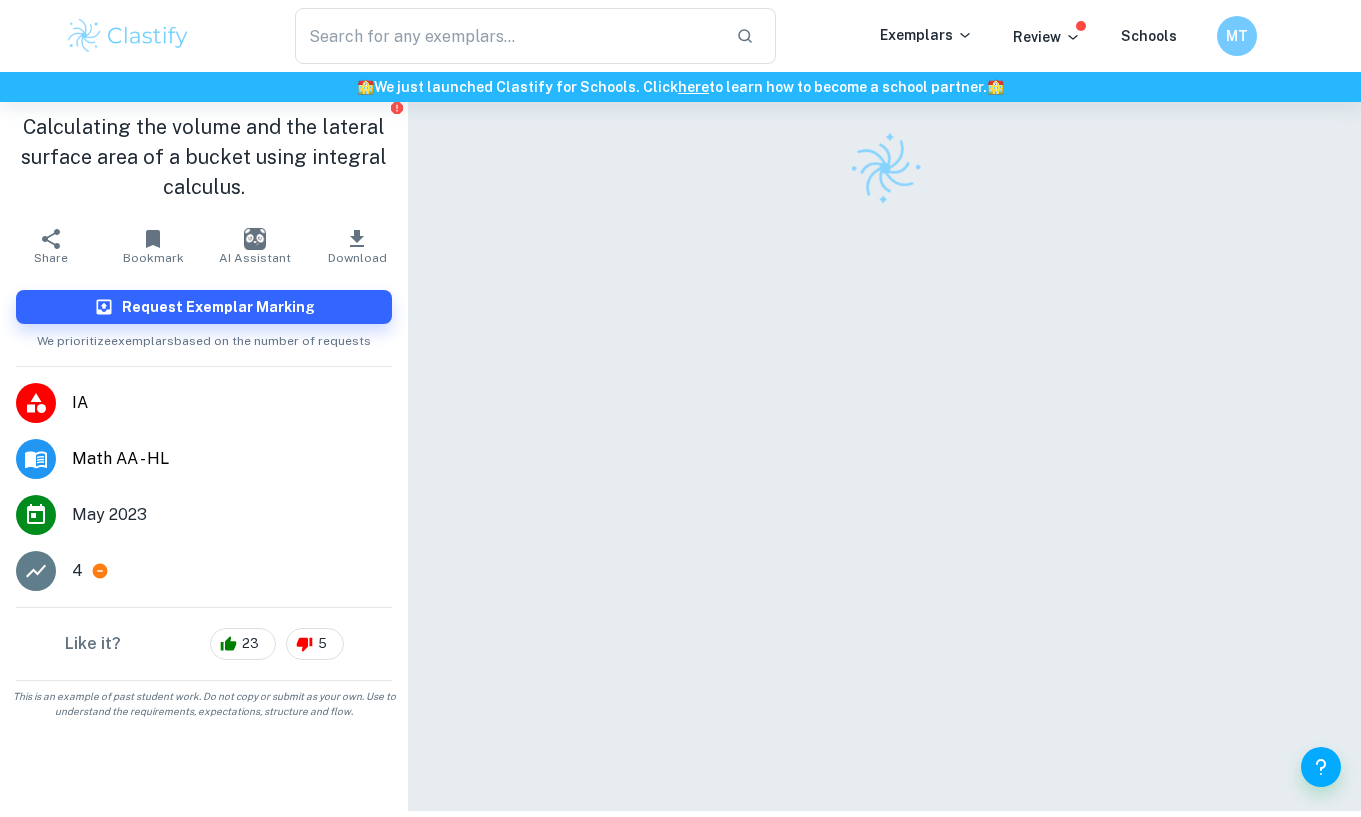 scroll, scrollTop: 102, scrollLeft: 0, axis: vertical 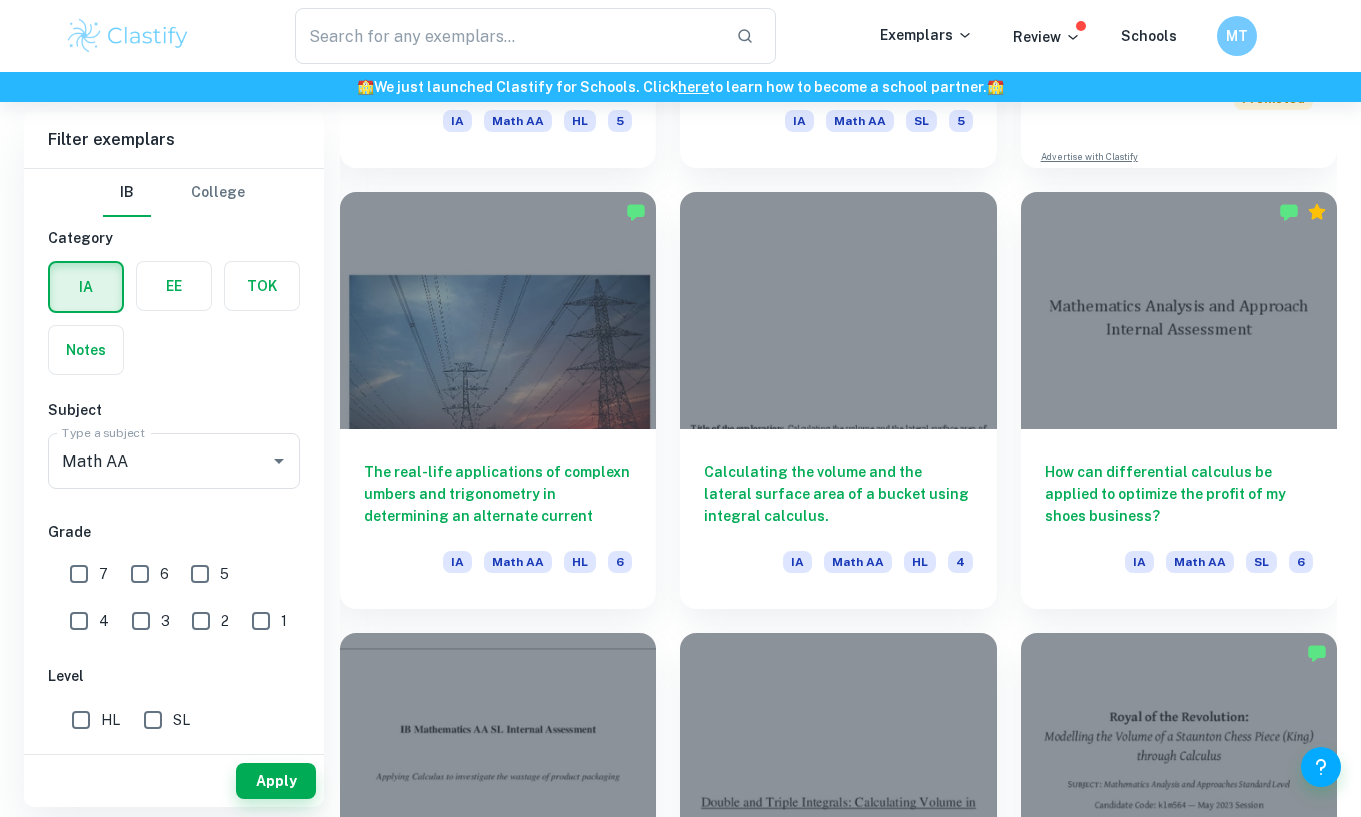 click on "7" at bounding box center (79, 574) 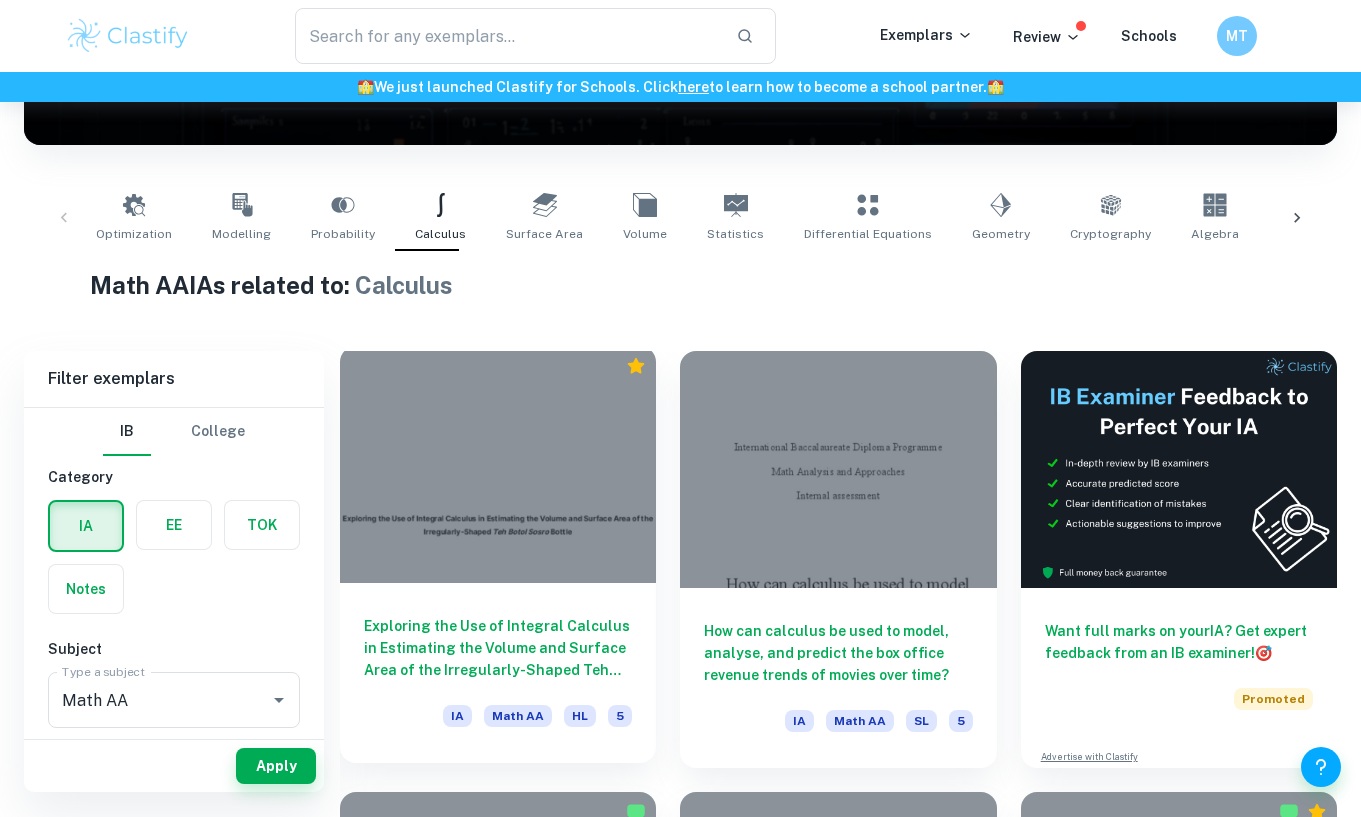 scroll, scrollTop: 303, scrollLeft: 0, axis: vertical 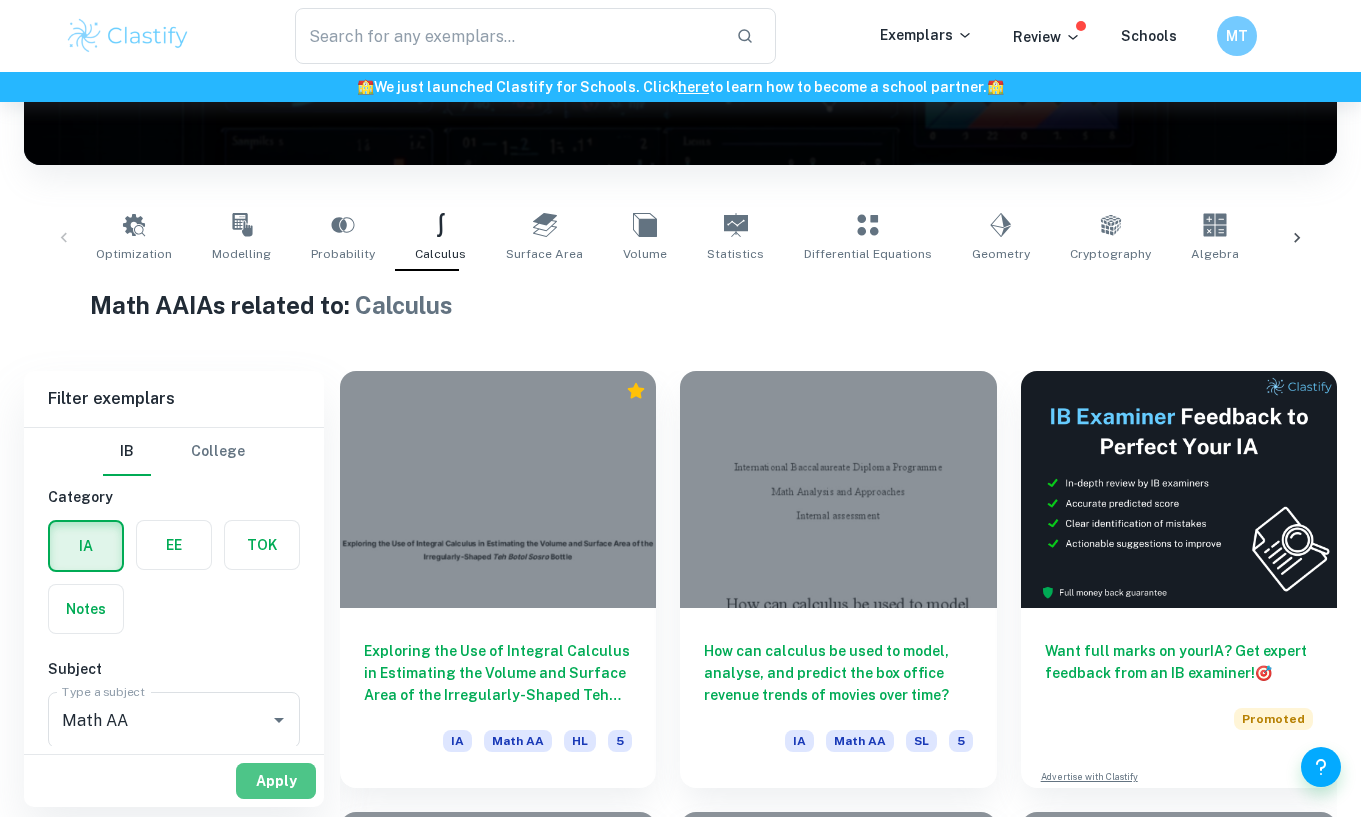 click on "Apply" at bounding box center (276, 781) 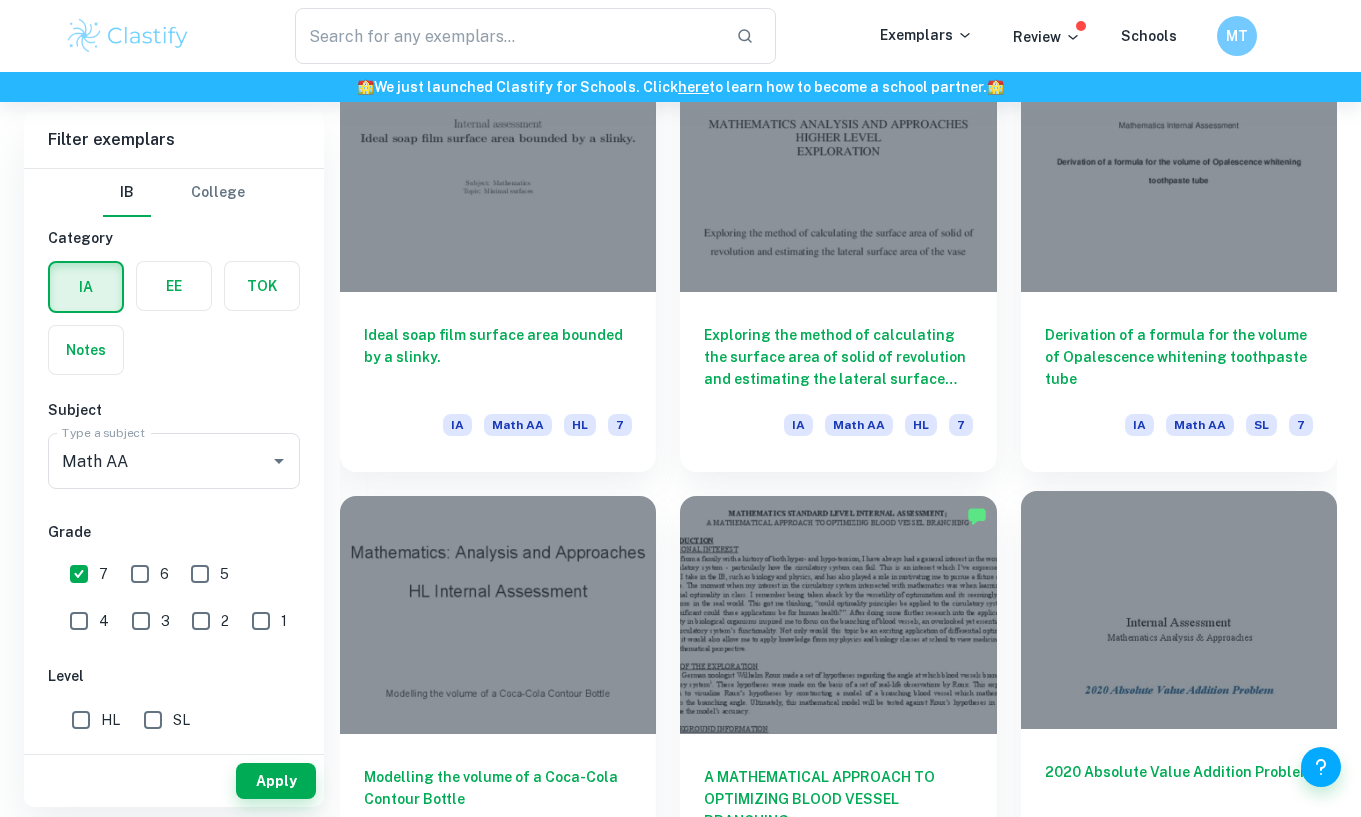 scroll, scrollTop: 1063, scrollLeft: 0, axis: vertical 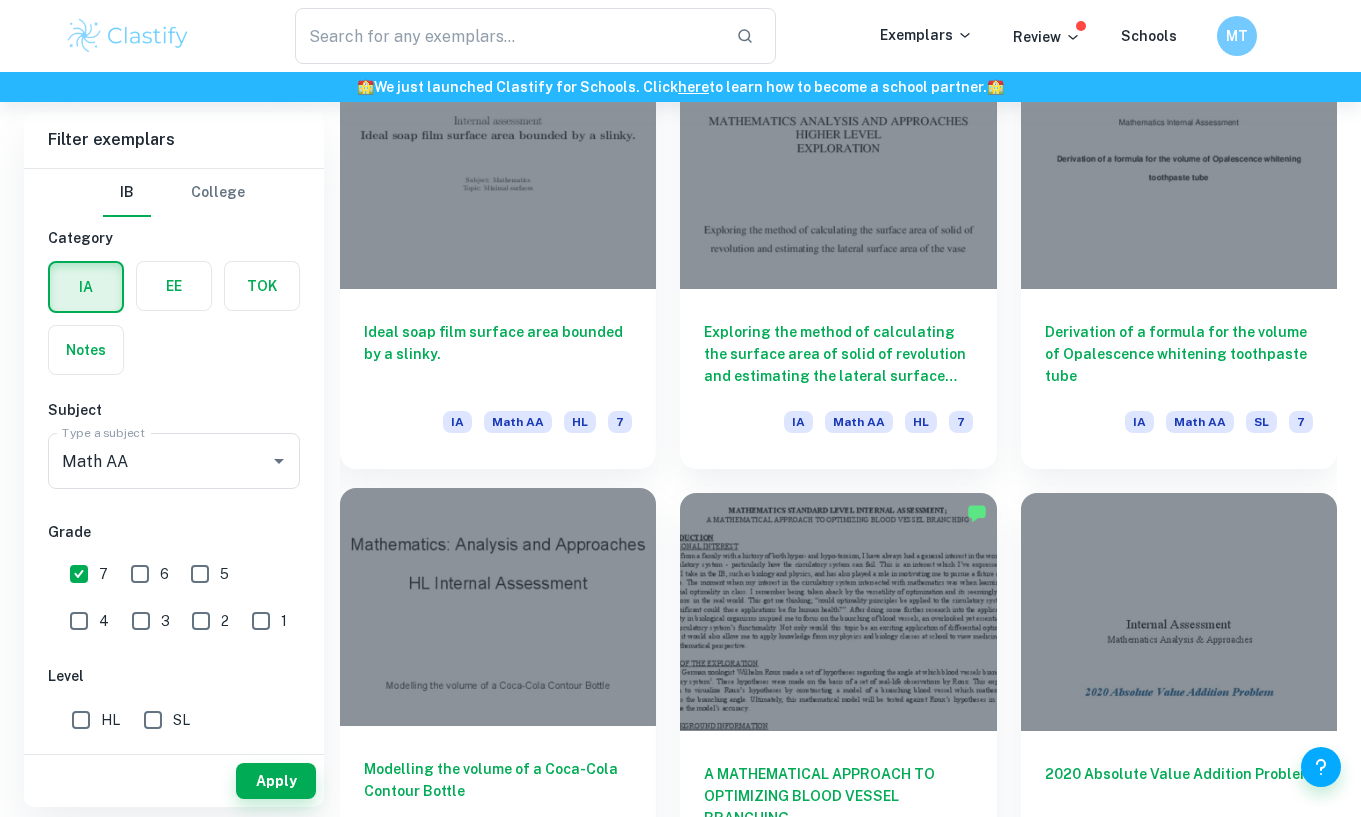 click on "Modelling the volume of a Coca-Cola Contour Bottle IA Math AA HL 7" at bounding box center (498, 816) 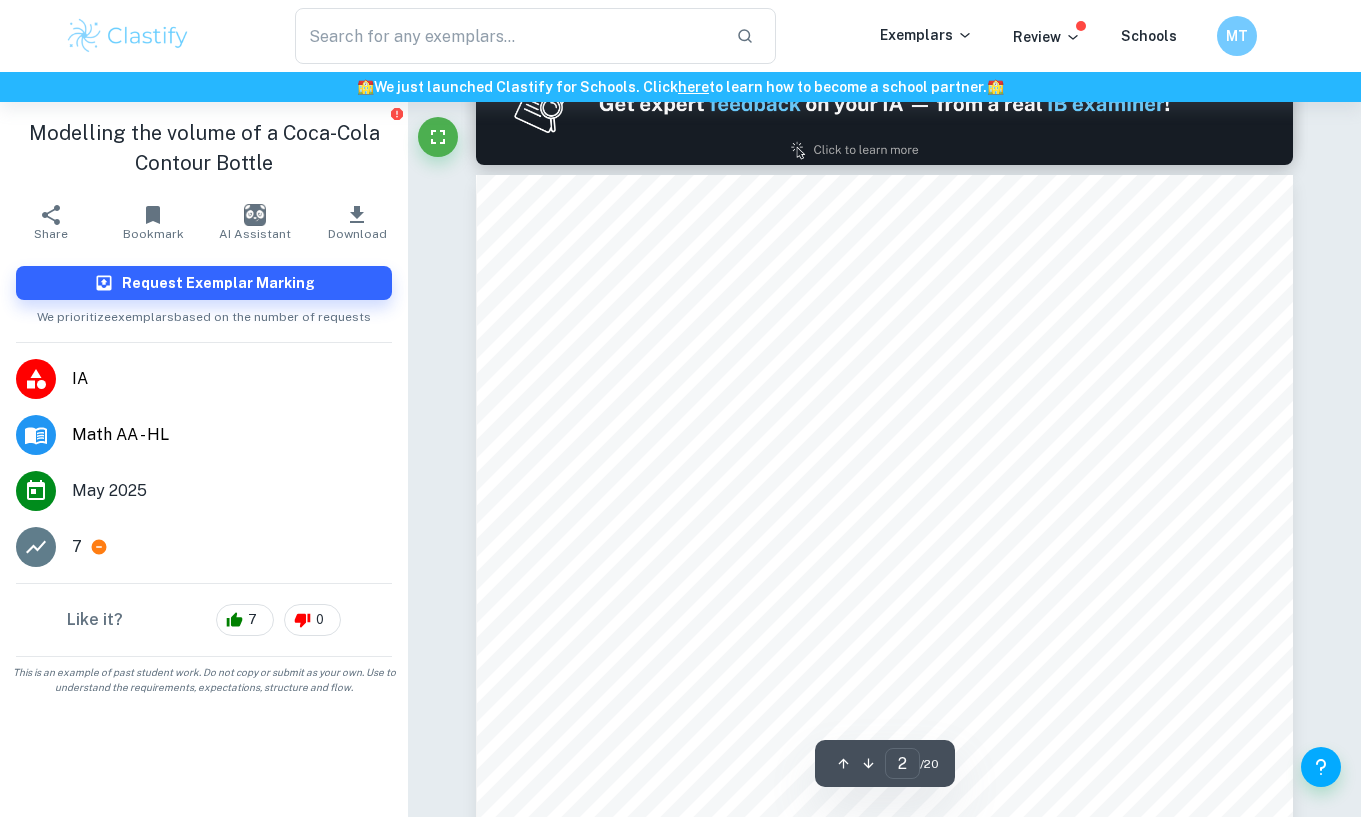 scroll, scrollTop: 1150, scrollLeft: 0, axis: vertical 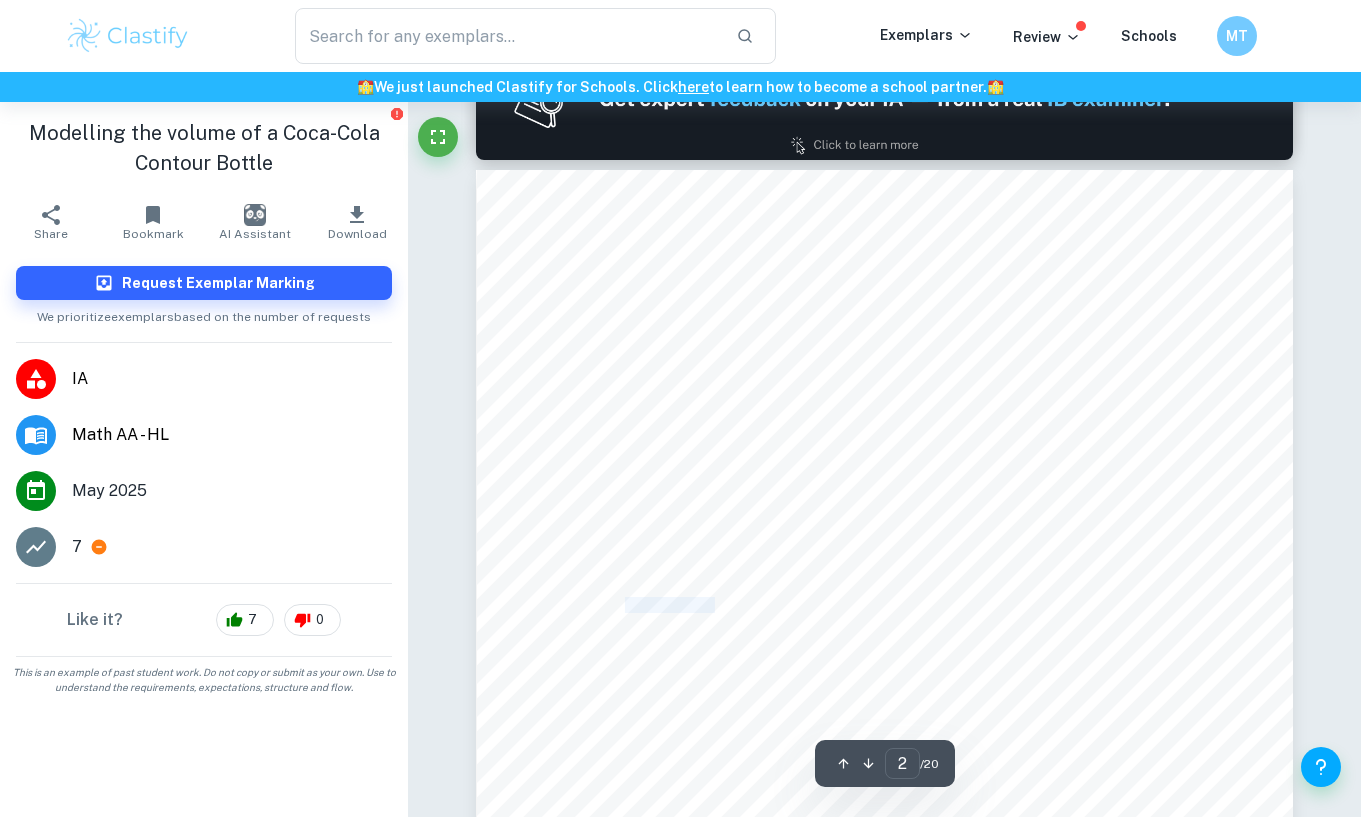 drag, startPoint x: 627, startPoint y: 596, endPoint x: 715, endPoint y: 600, distance: 88.09086 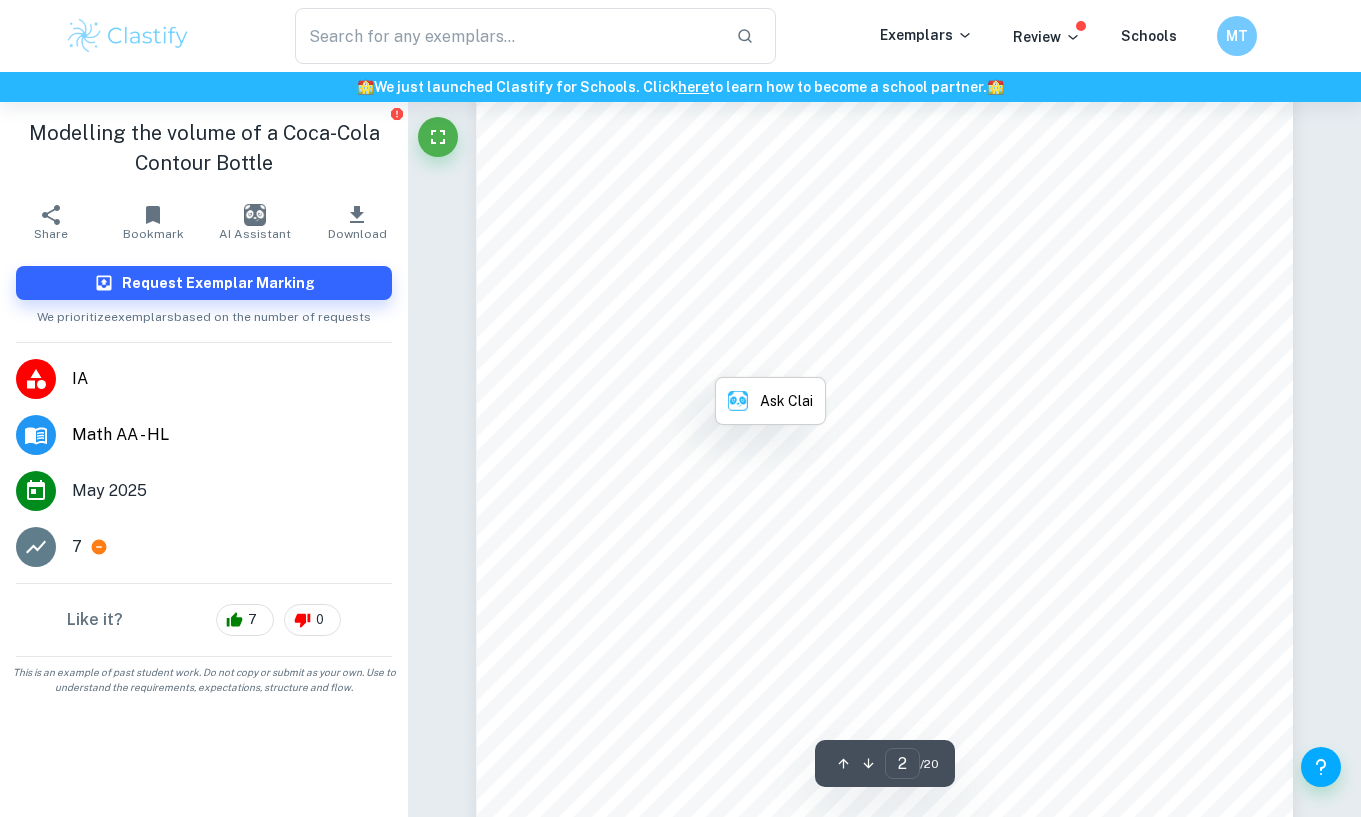 click on "As a kid, I saw these bottles everywhere, from family summer barbeques to late night hangouts" at bounding box center (880, 595) 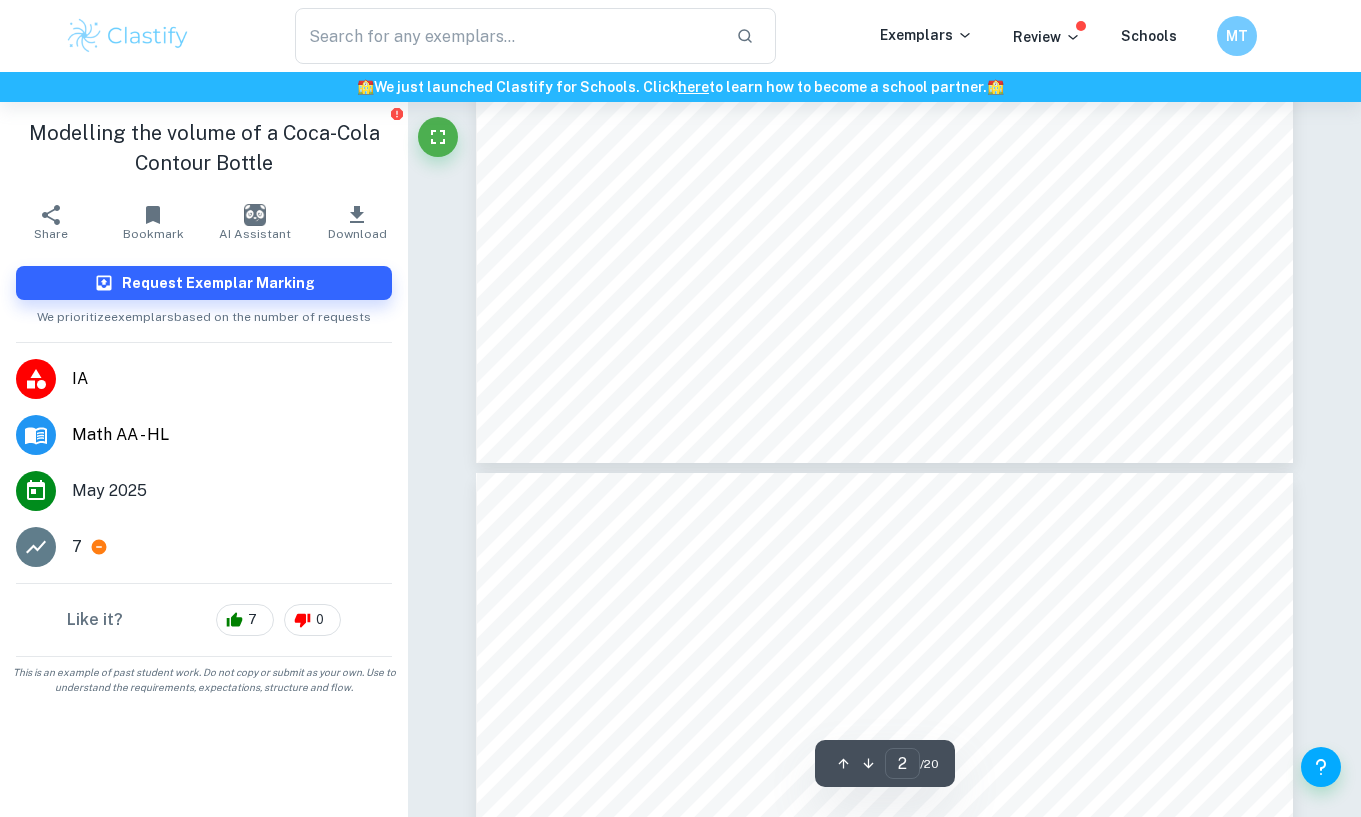 scroll, scrollTop: 1914, scrollLeft: 0, axis: vertical 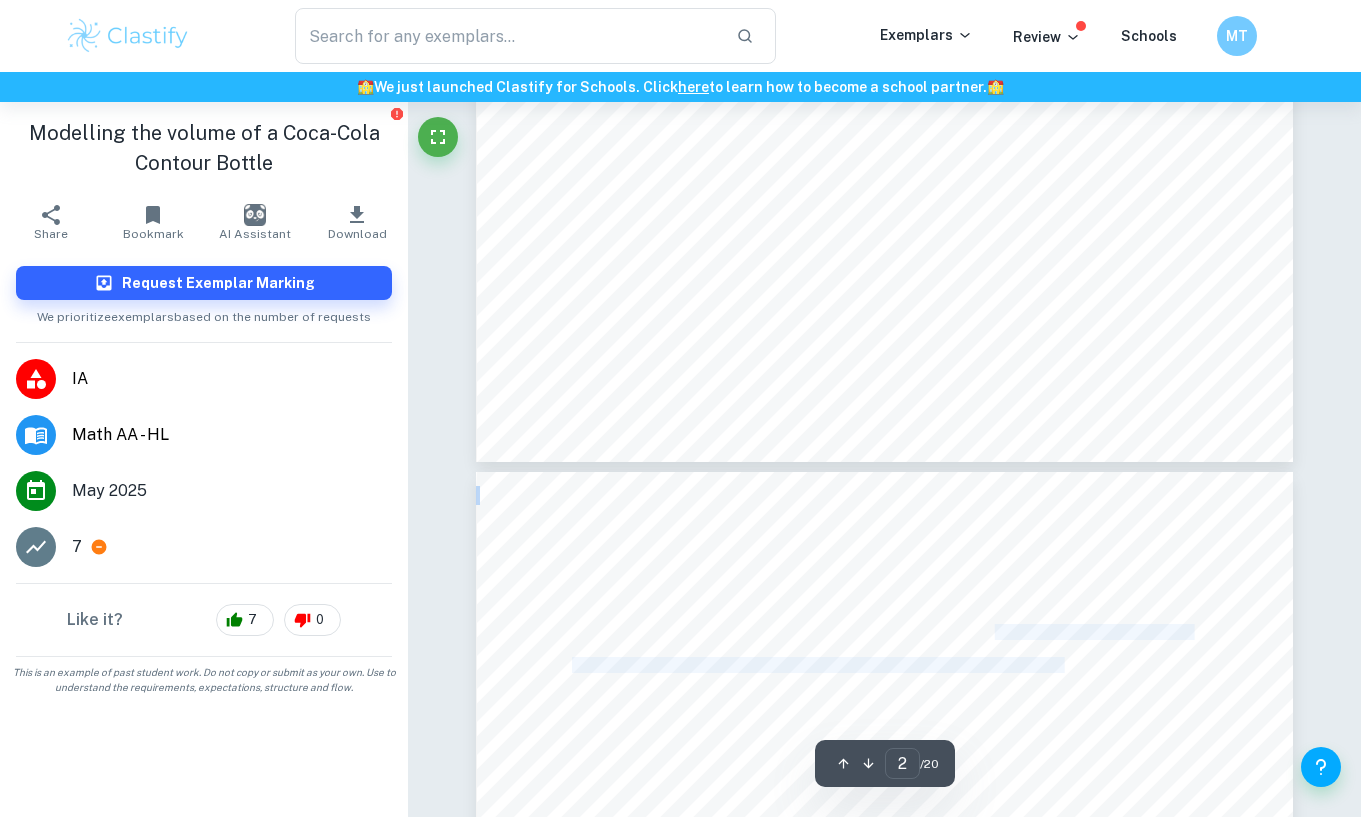 drag, startPoint x: 1038, startPoint y: 649, endPoint x: 1048, endPoint y: 669, distance: 22.36068 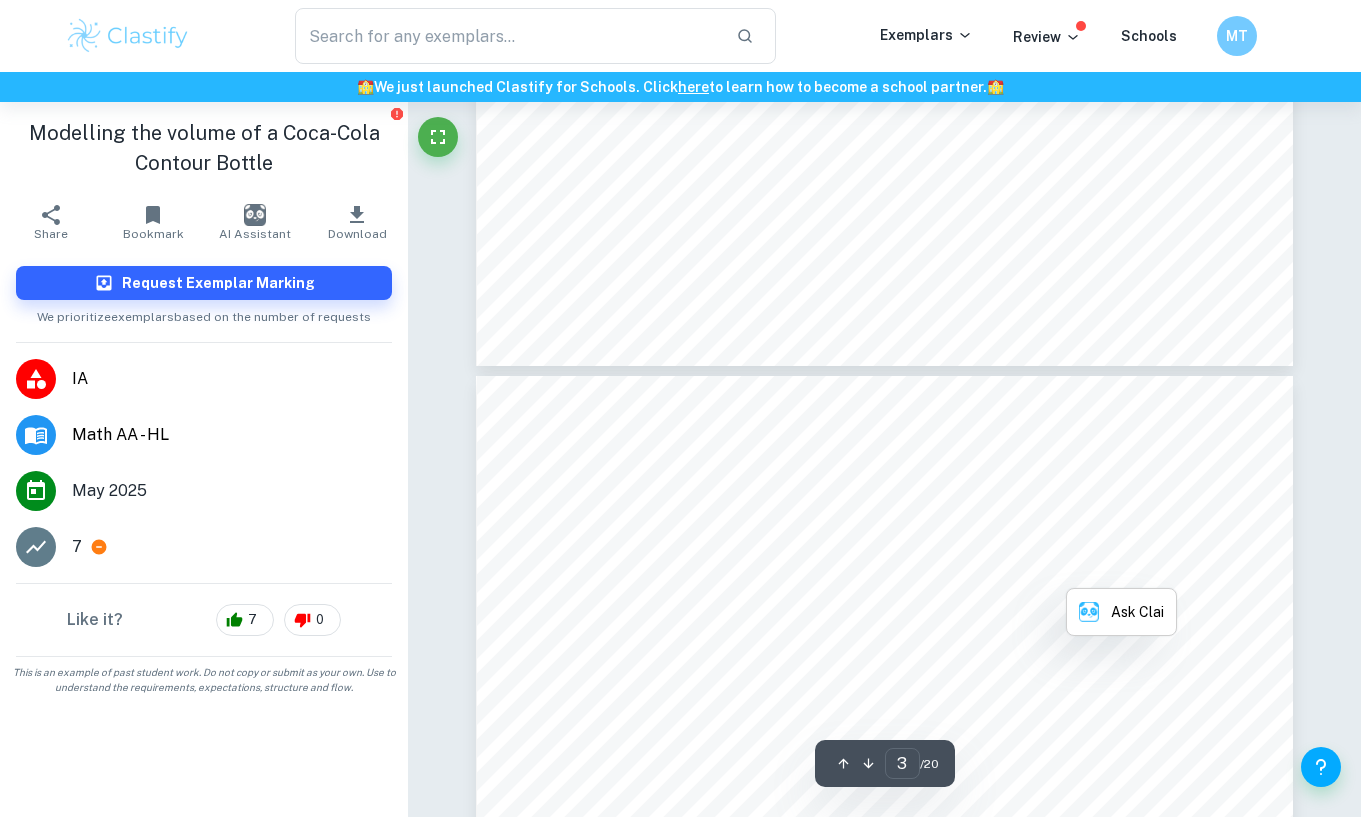 click on "Methodology For this investigation, it will be assumed that the bottle is a perfect volume of revolution, and the 10 small vertical grooves along the lower half of the bottle will be ignored. While the total volume will be slightly larger due to this assumption, the space and time limitation that this exploration presents makes it difficult to include it in the modelling. In the process of approaching the challenge of modelling the complex shape of the bottle, I realized that I had to decide between representing the side of the bottle using a piecewise function or a single polynomial function. However, I soon learned that while a single function would ensure that it passes through all of the points, it will also have greater oscillations between the data points, thus leading to poor predictions of the function between the given data points (Wolfram). Therefore, to measure the volume of the bottle, a piecewise function was used to represent five different sections, dividing colored domain (figure 1). 2" at bounding box center (884, 904) 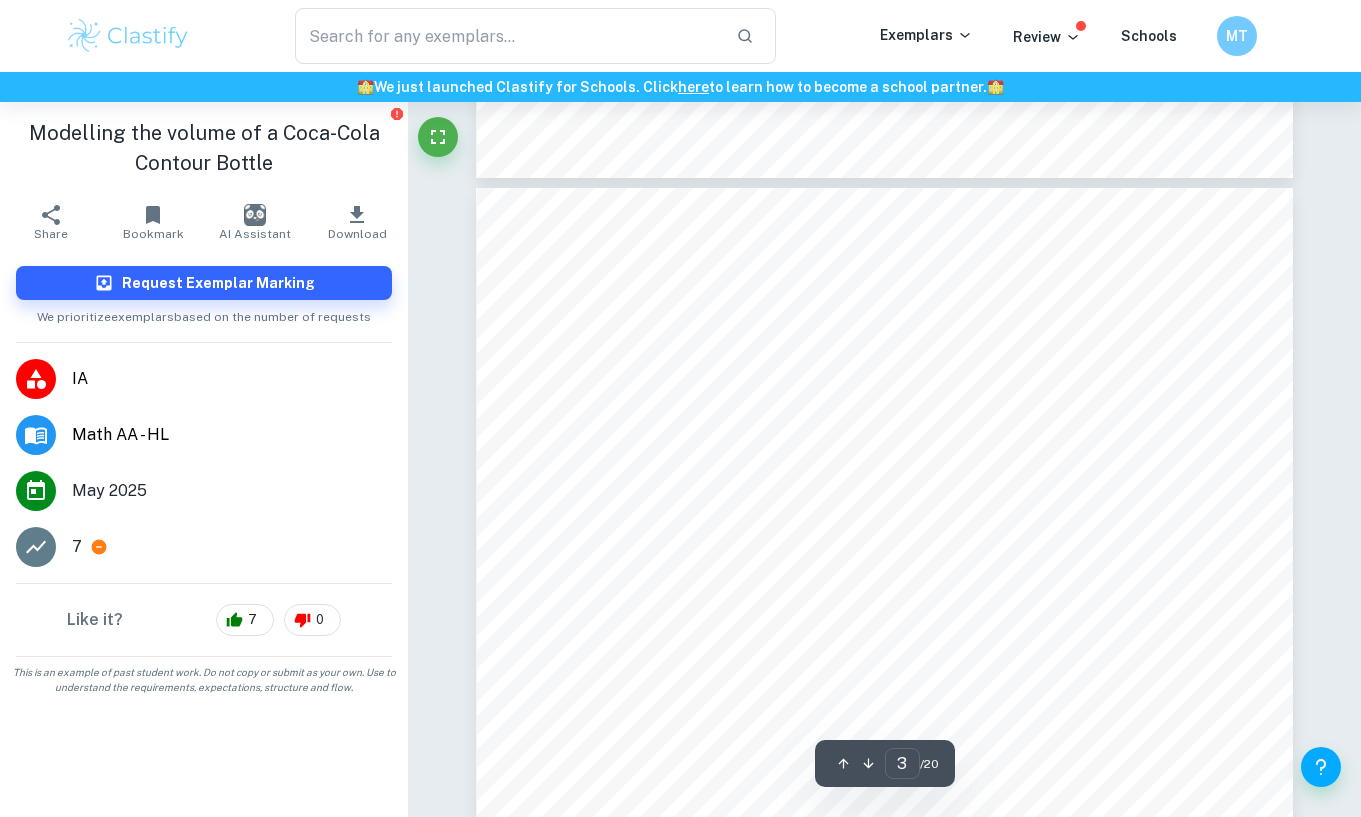 scroll, scrollTop: 2199, scrollLeft: 0, axis: vertical 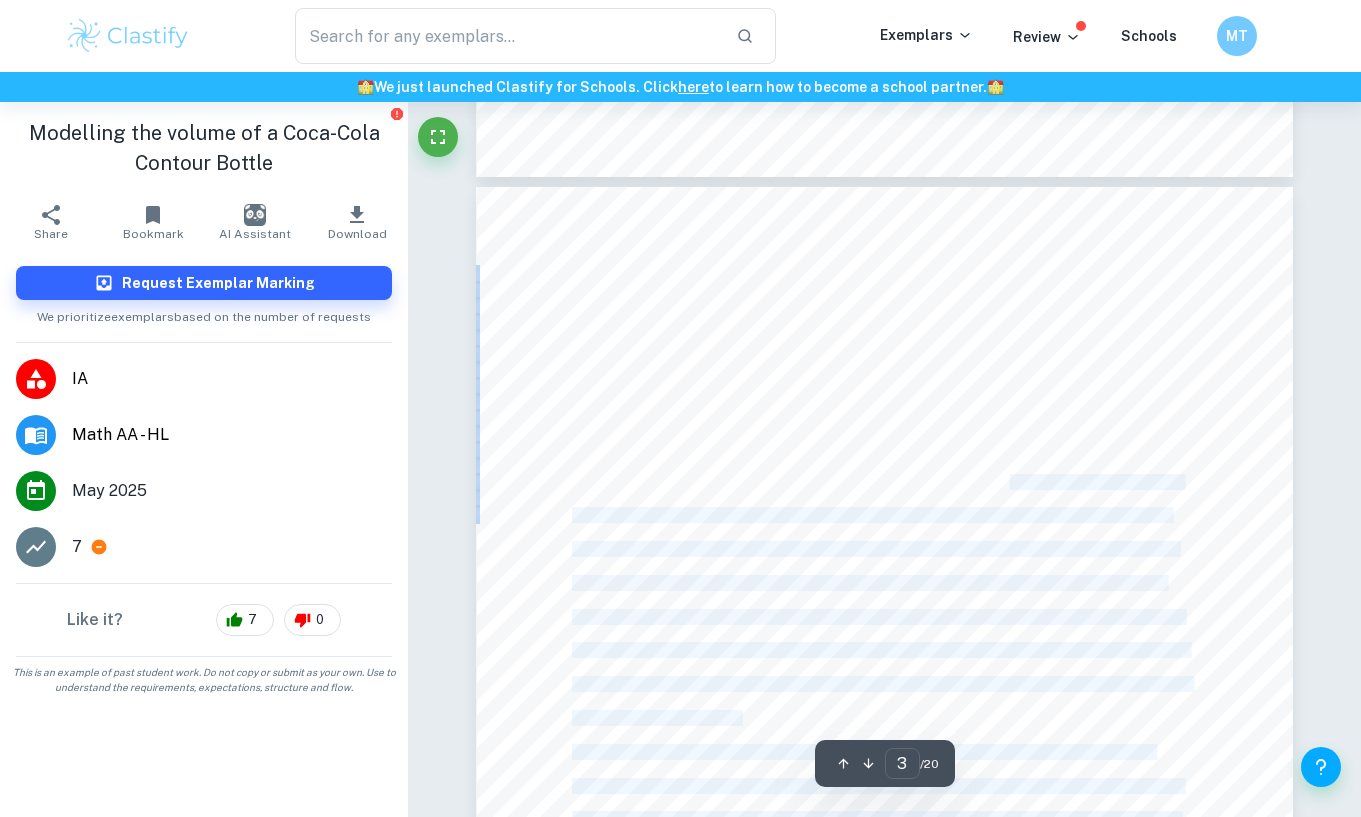 drag, startPoint x: 1013, startPoint y: 480, endPoint x: 742, endPoint y: 505, distance: 272.1507 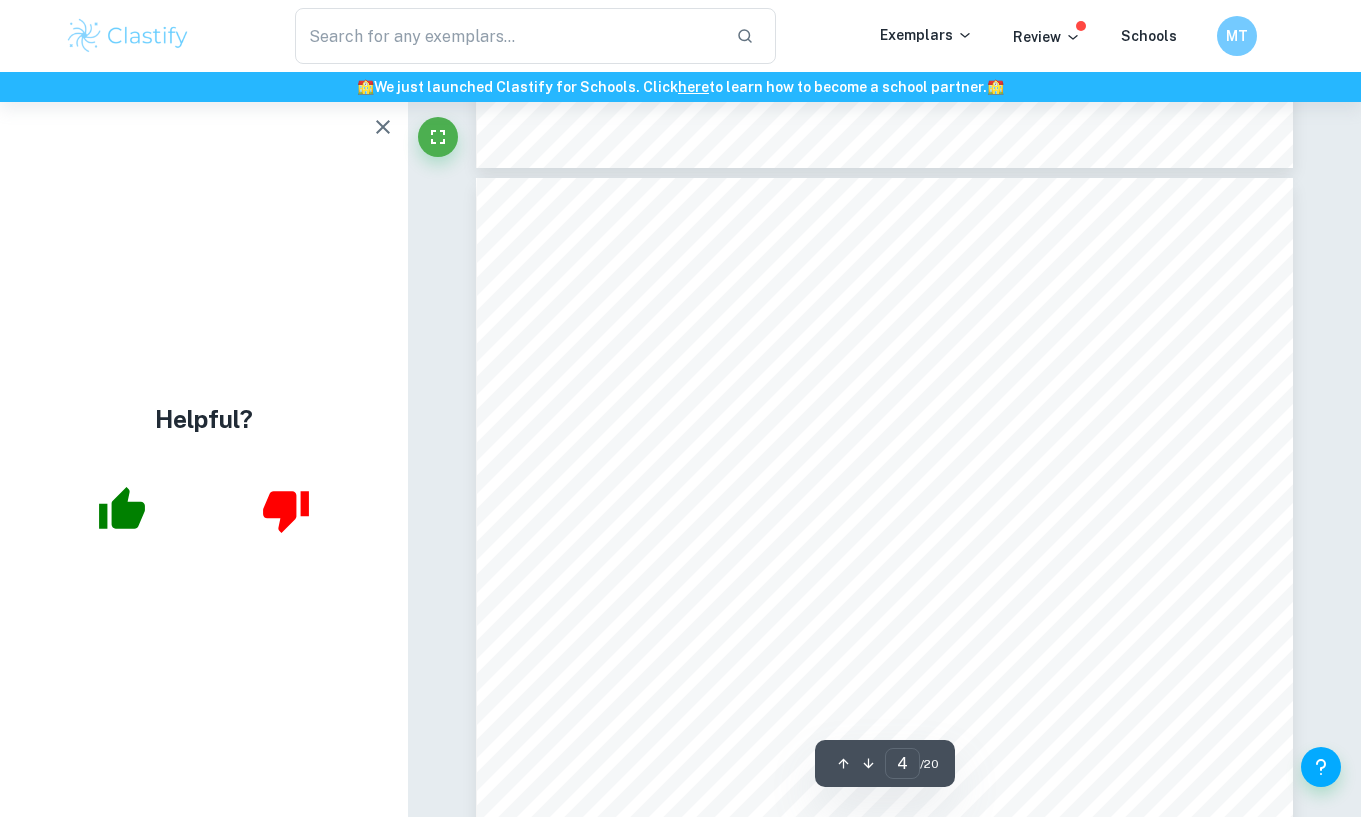 scroll, scrollTop: 3276, scrollLeft: 0, axis: vertical 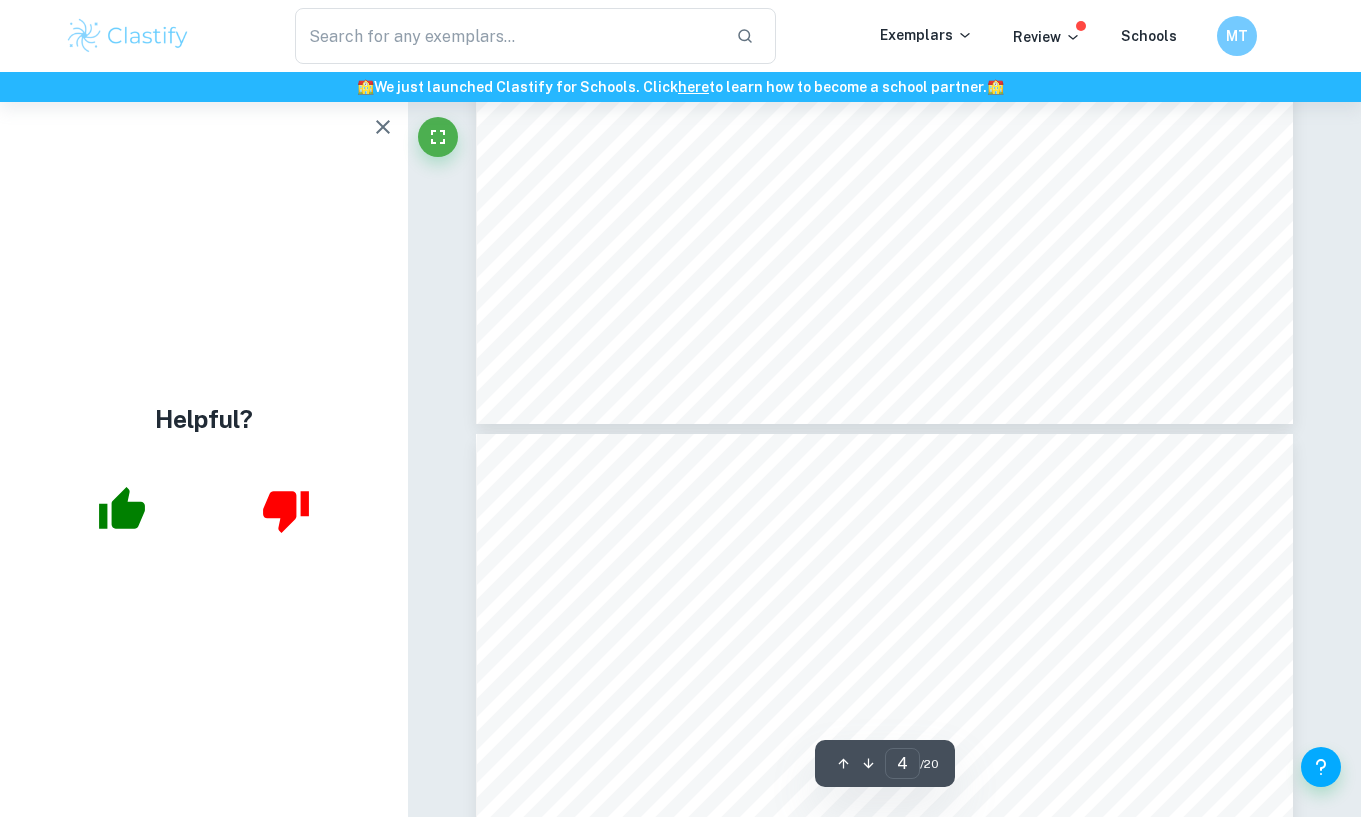 type on "5" 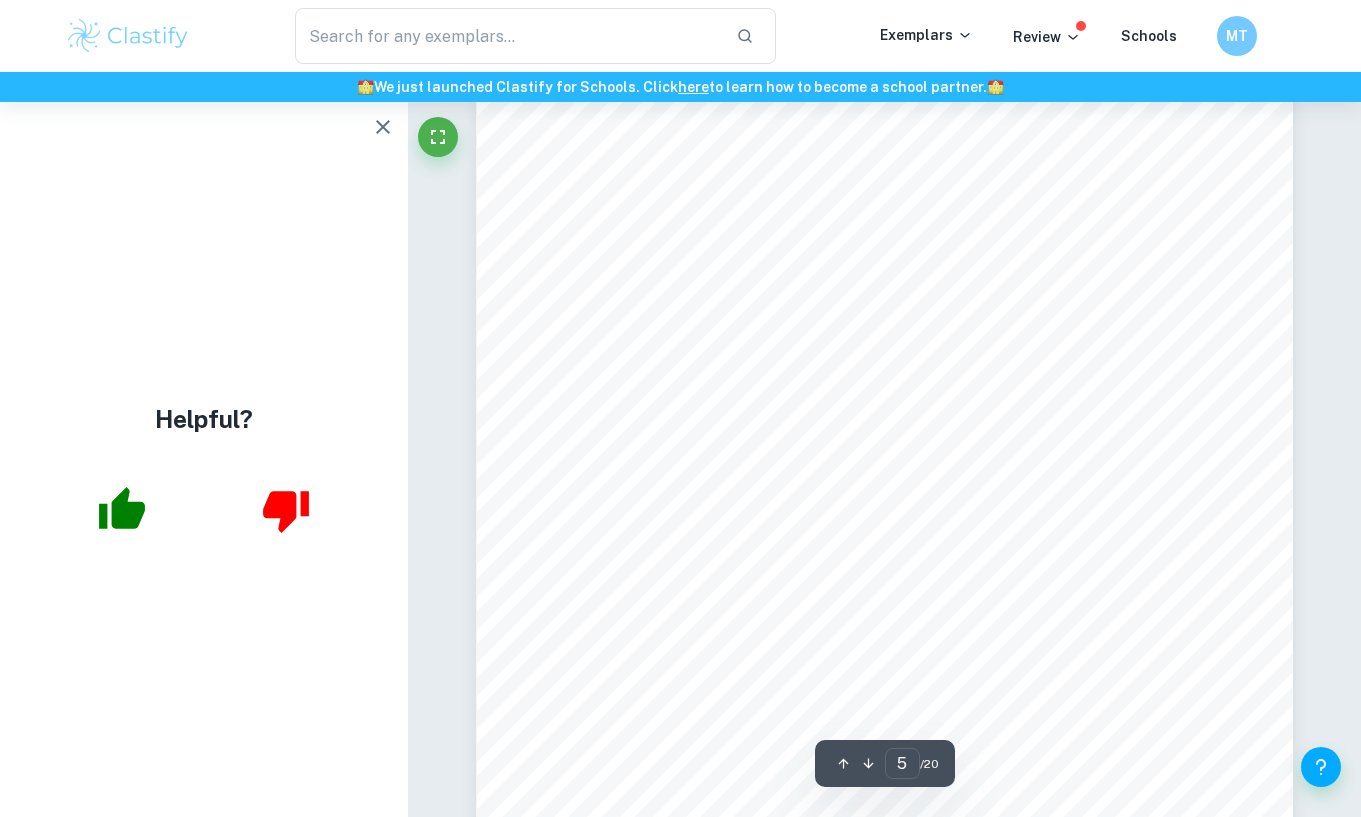 scroll, scrollTop: 4467, scrollLeft: 0, axis: vertical 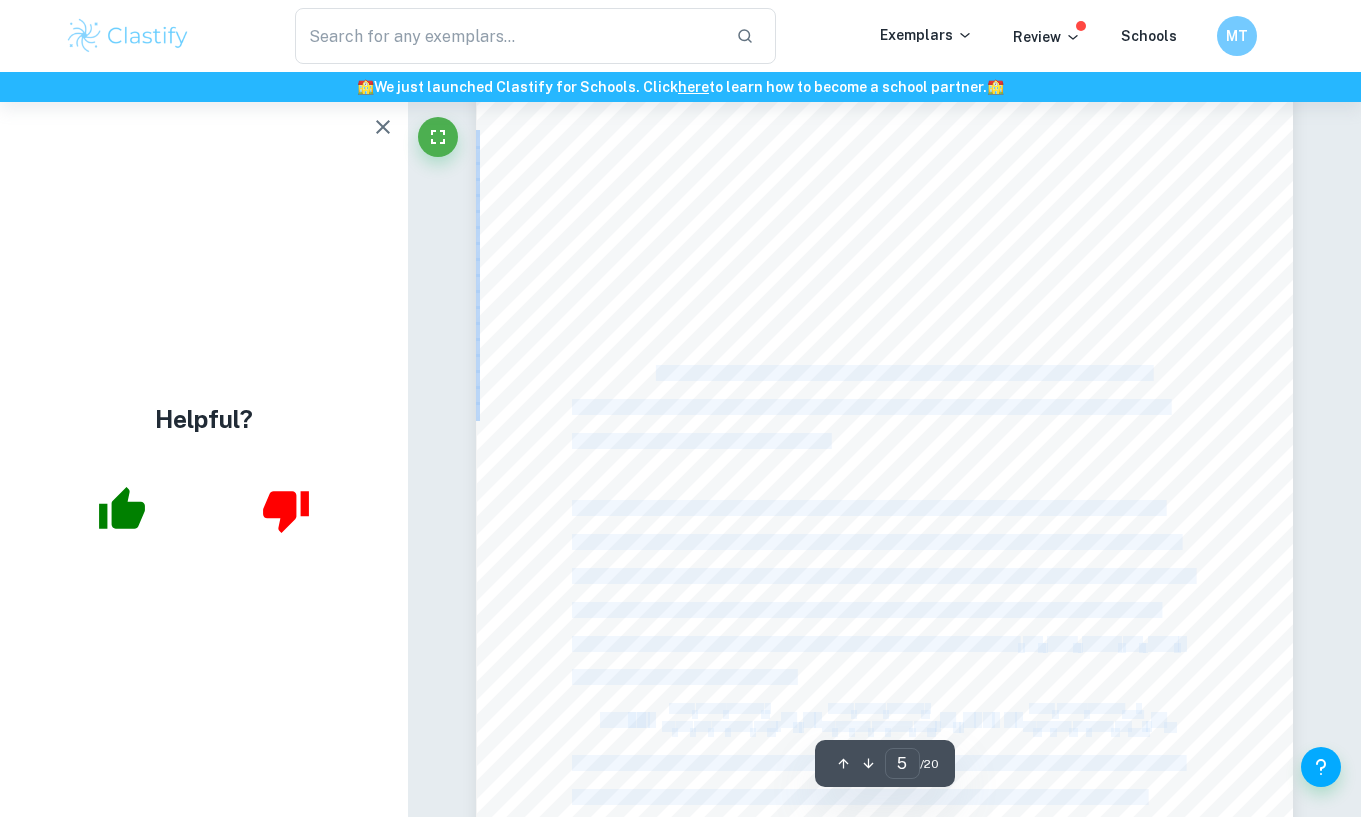 drag, startPoint x: 682, startPoint y: 374, endPoint x: 855, endPoint y: 389, distance: 173.64908 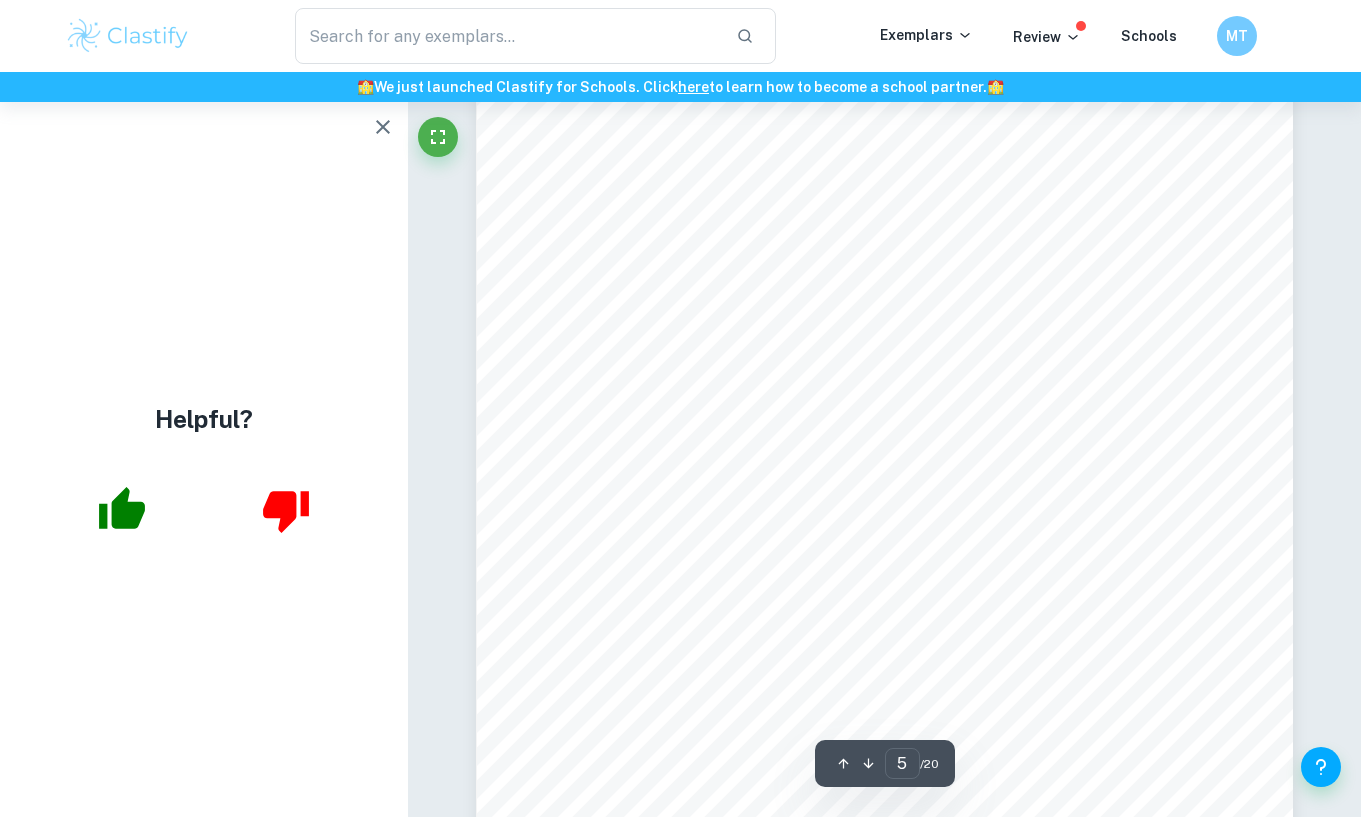 click on "shared by its neighbouring sections, and will be included in the calculations to determine the" at bounding box center (870, 407) 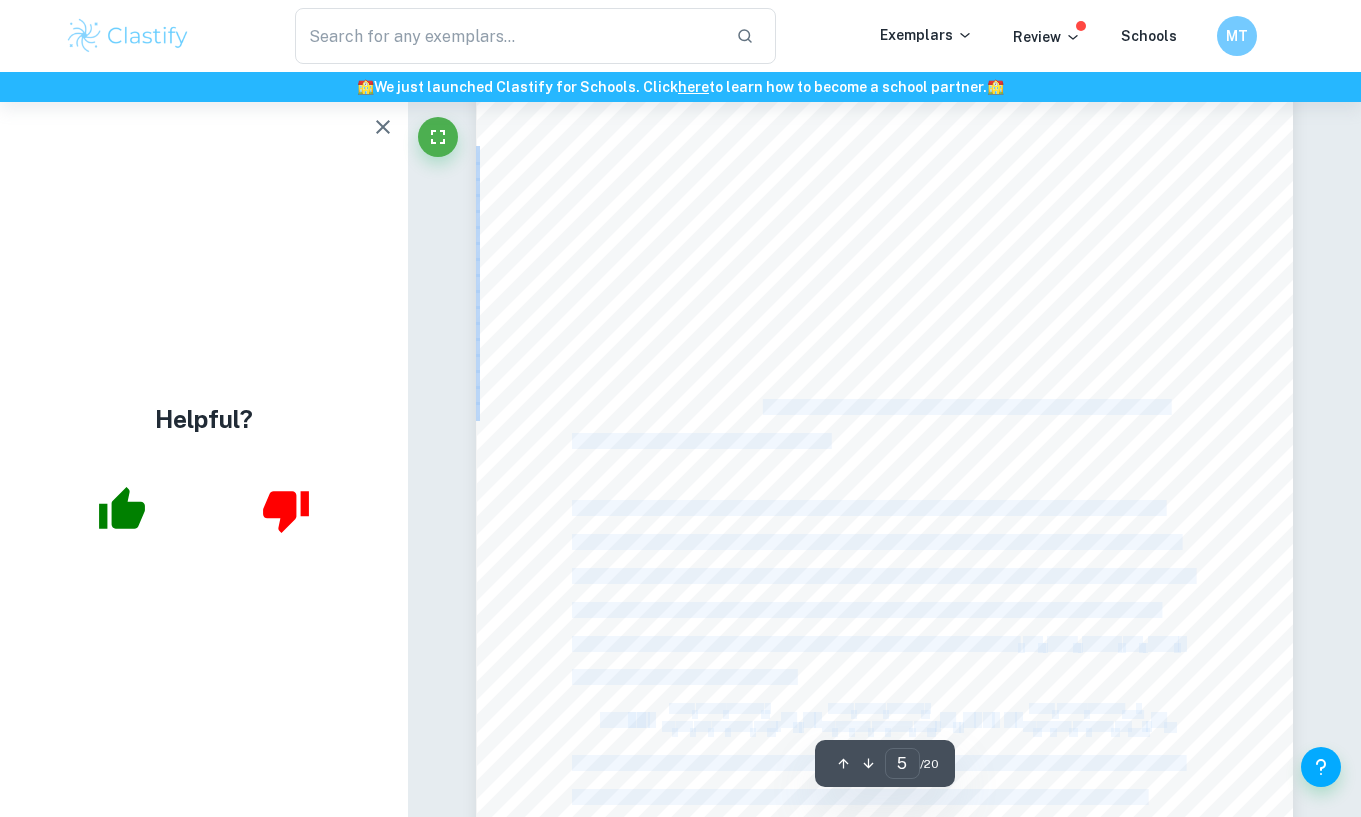 drag, startPoint x: 818, startPoint y: 410, endPoint x: 892, endPoint y: 431, distance: 76.922035 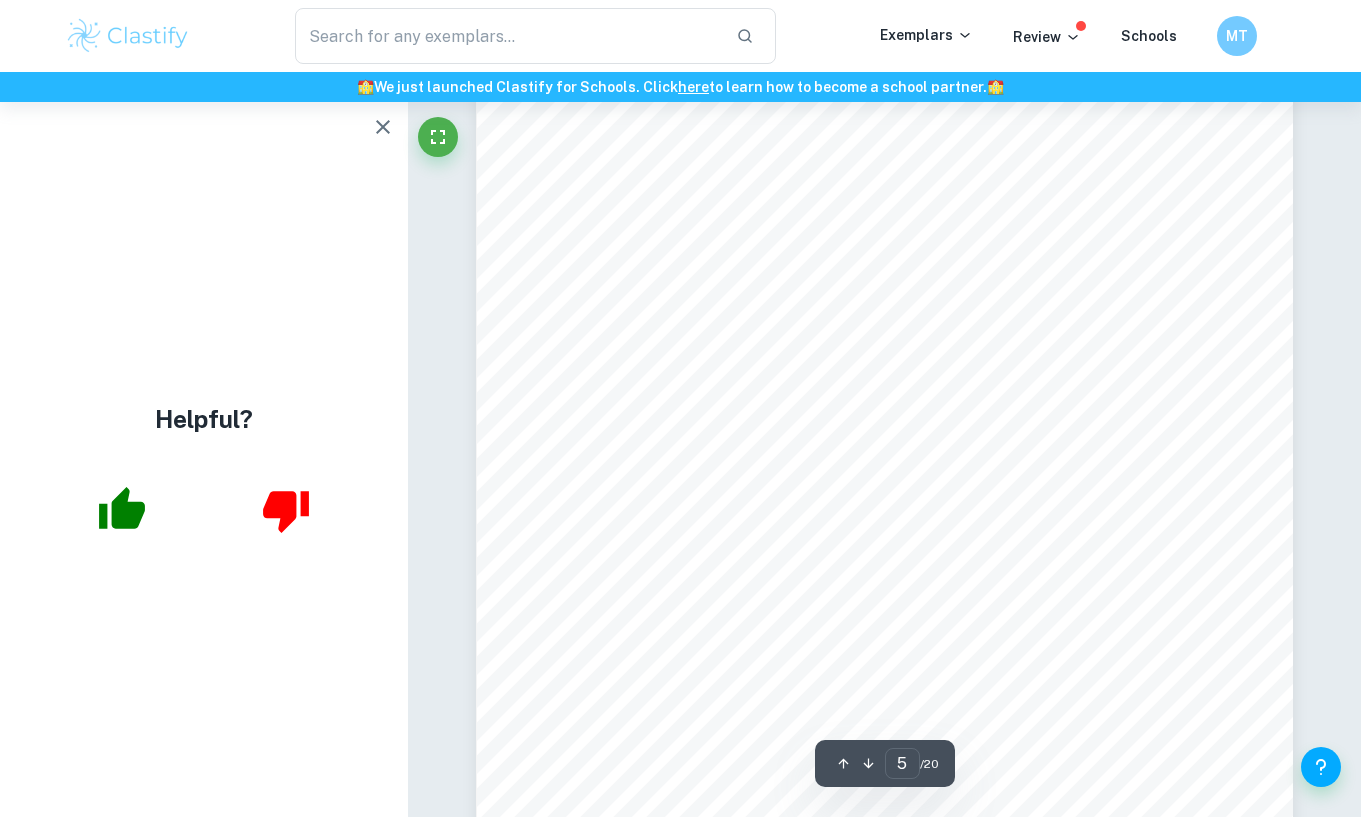 scroll, scrollTop: 4691, scrollLeft: 0, axis: vertical 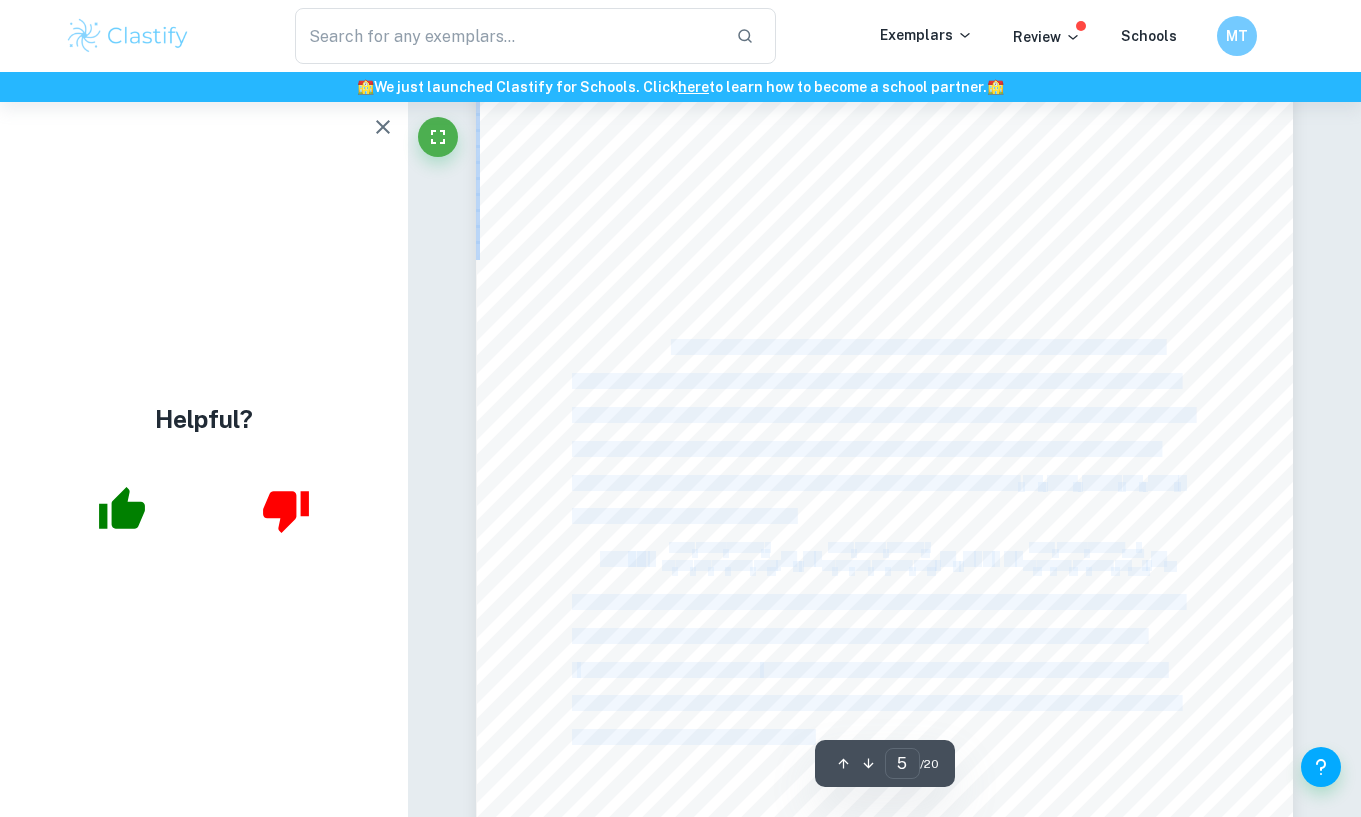 drag, startPoint x: 677, startPoint y: 348, endPoint x: 923, endPoint y: 498, distance: 288.12497 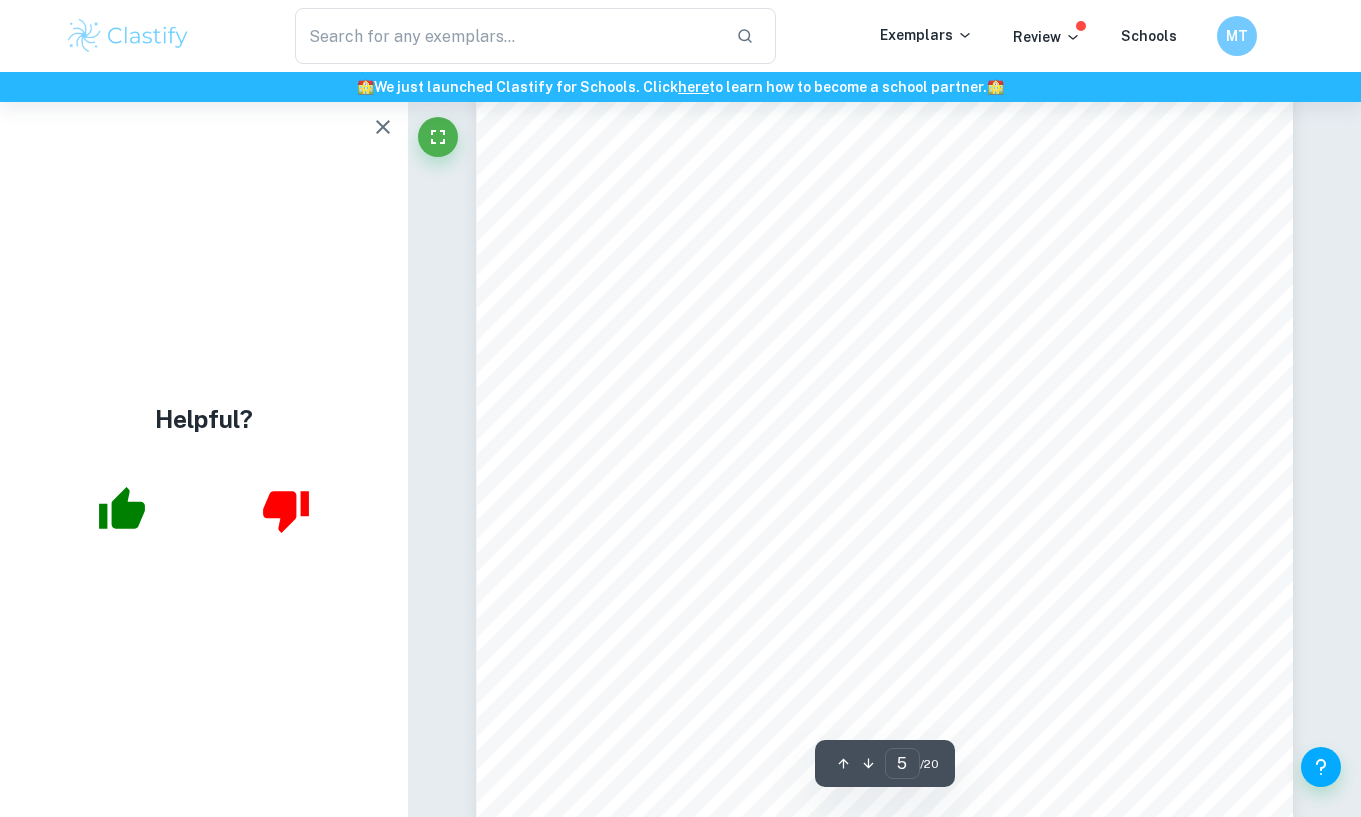 click on "points. To calculate the f(x) that passes through the given values of x" at bounding box center (794, 483) 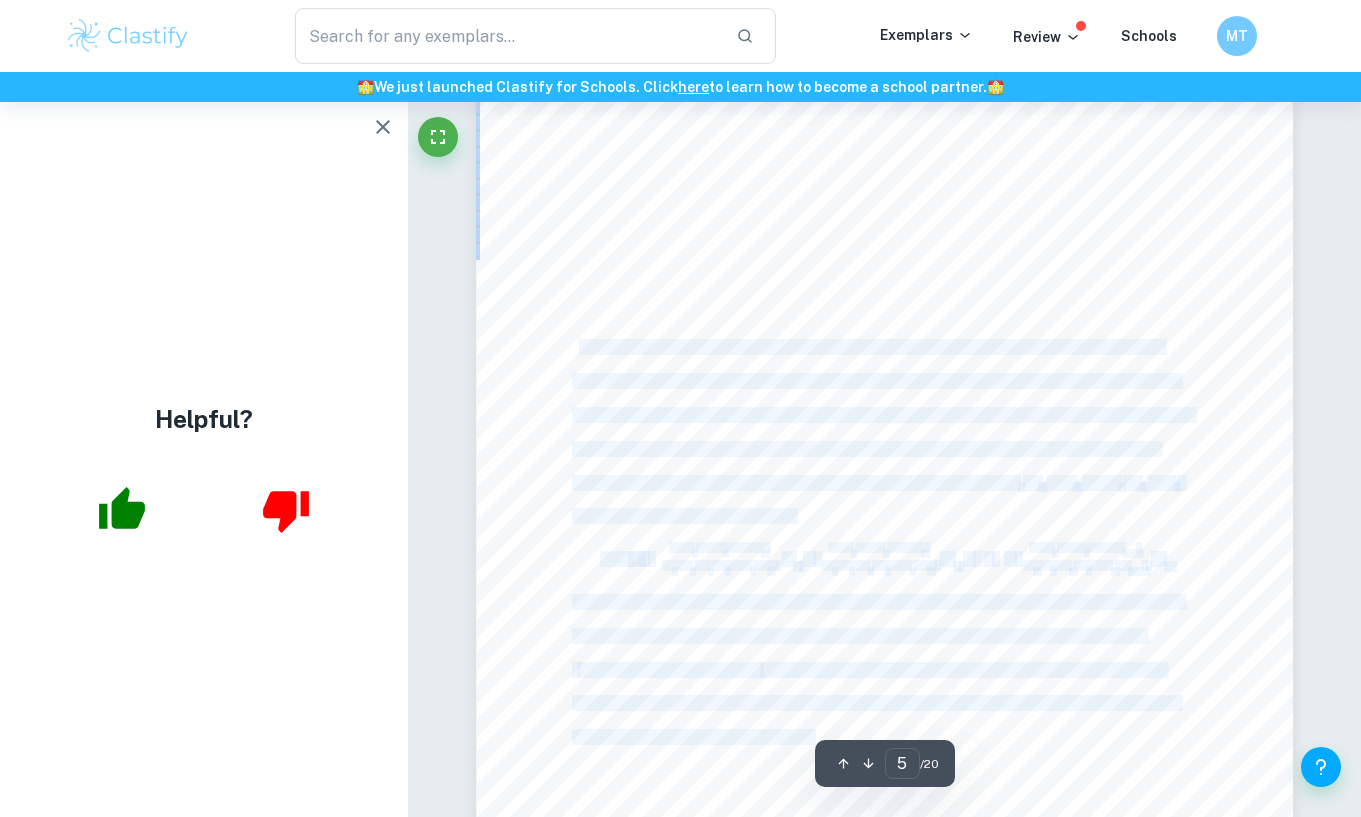 drag, startPoint x: 578, startPoint y: 348, endPoint x: 825, endPoint y: 370, distance: 247.97783 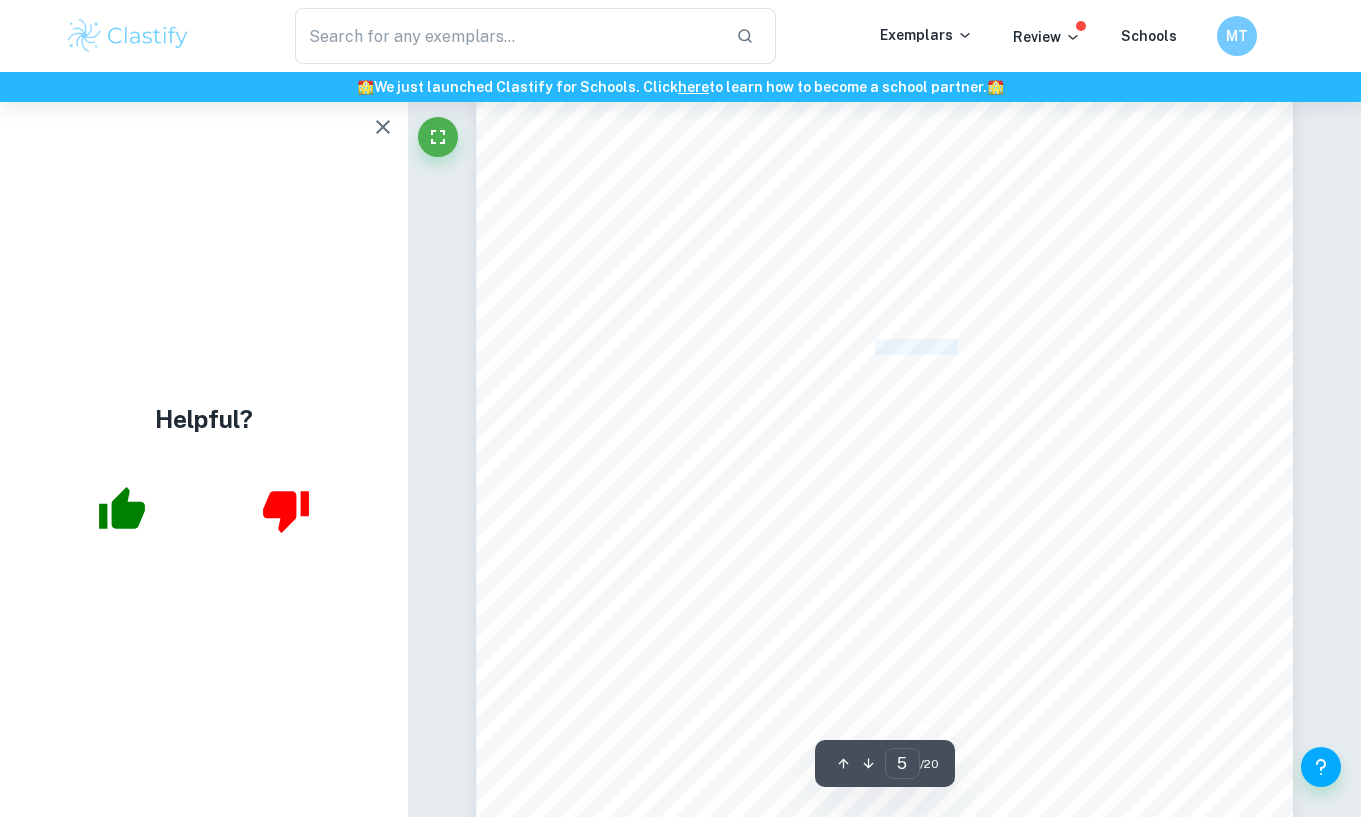 drag, startPoint x: 881, startPoint y: 351, endPoint x: 961, endPoint y: 353, distance: 80.024994 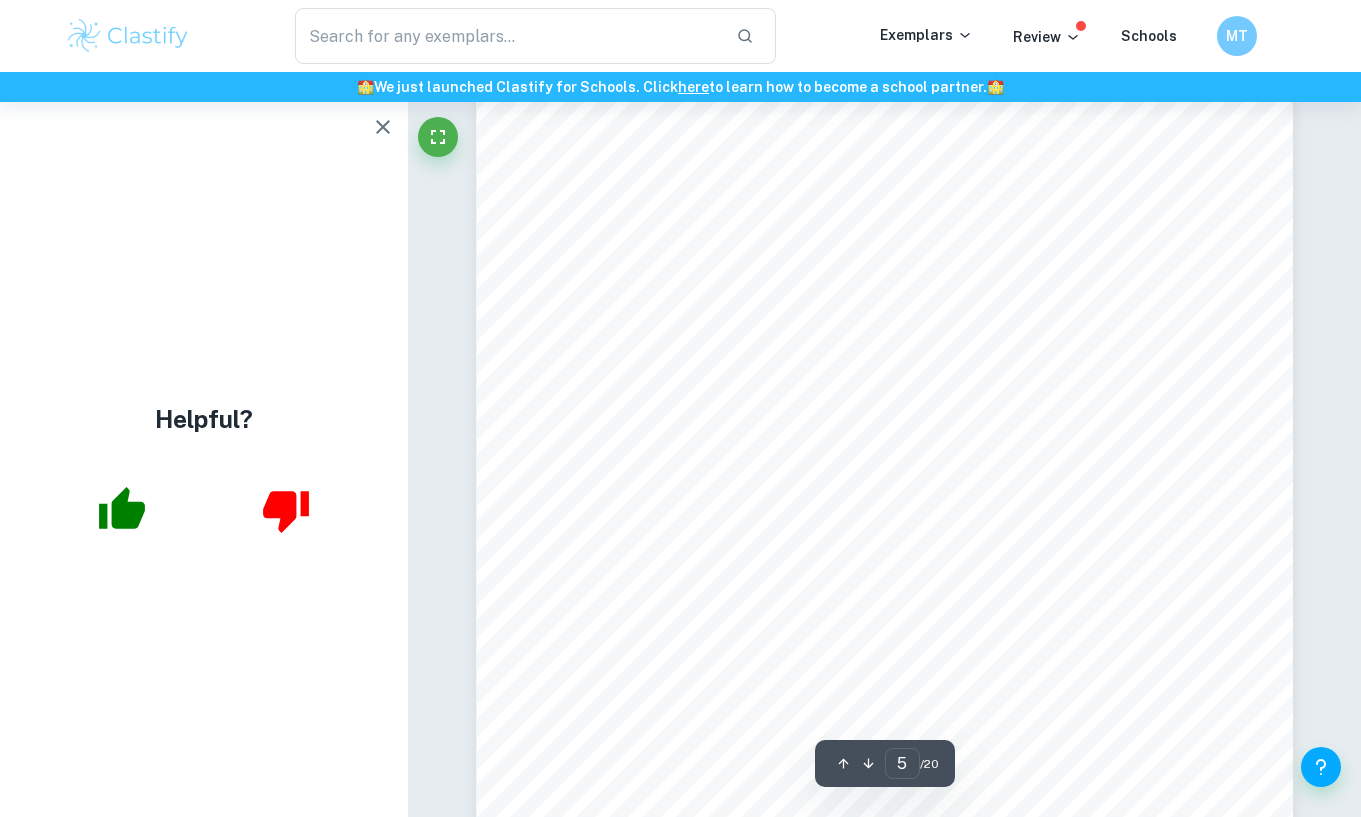 click on "Table 2. X and Y coordinates of the 14 data points X Coordinate   Y Coordinate   X Coordinate   Y Coordinate 0   2   13   2.9 1   2.85   18   2.2 2   2.9   21   1.4 4   2.5   23.5   1.1 5   2.35   24.5   1.4 8   2.65   25.5   1.5 11   2.8   26   0 Note that the coordinates of (4, 2.5), (11, 2.8), (18, 2.2) and (23.5, 1.1) (labelled grey) are shared by its neighbouring sections, and will be included in the calculations to determine the function for both neighbouring sections. To model each portion of the bottle, I utilized a method called interpolation, which is used to estimate the value of f(x) from certain known discrete values of the function (Britannica). More specifically, I used the Lagrange Interpolation Formula, which can be used even if the points are not evenly spaced, which is useful for the bottle’s unevenly spaced extremas and inflection points. To calculate the f(x) that passes through the given values of x 1 , x 2   & x n   and y 1 , y 2   & y n , the following formula can be used: Ğ(ý)   =" at bounding box center [884, 355] 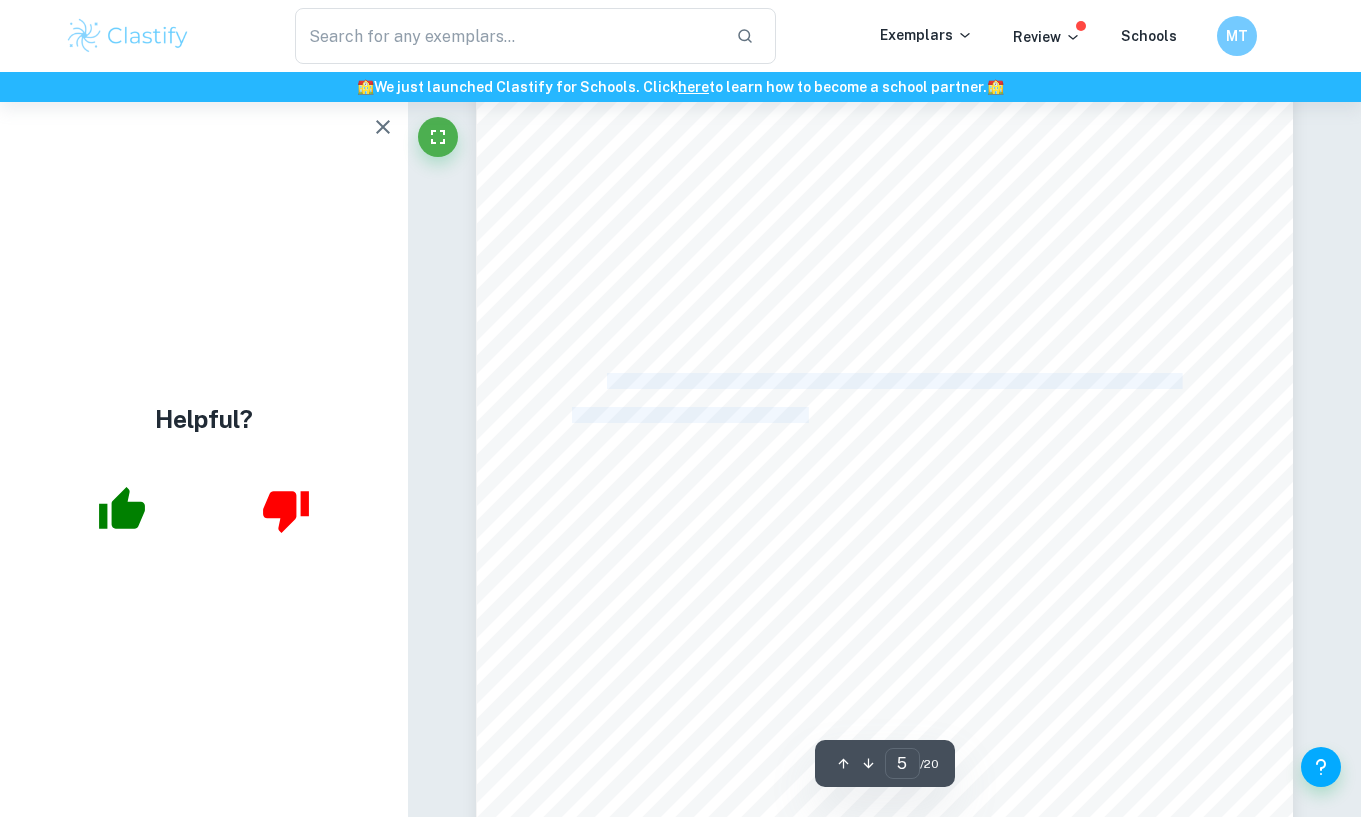 drag, startPoint x: 603, startPoint y: 380, endPoint x: 807, endPoint y: 407, distance: 205.779 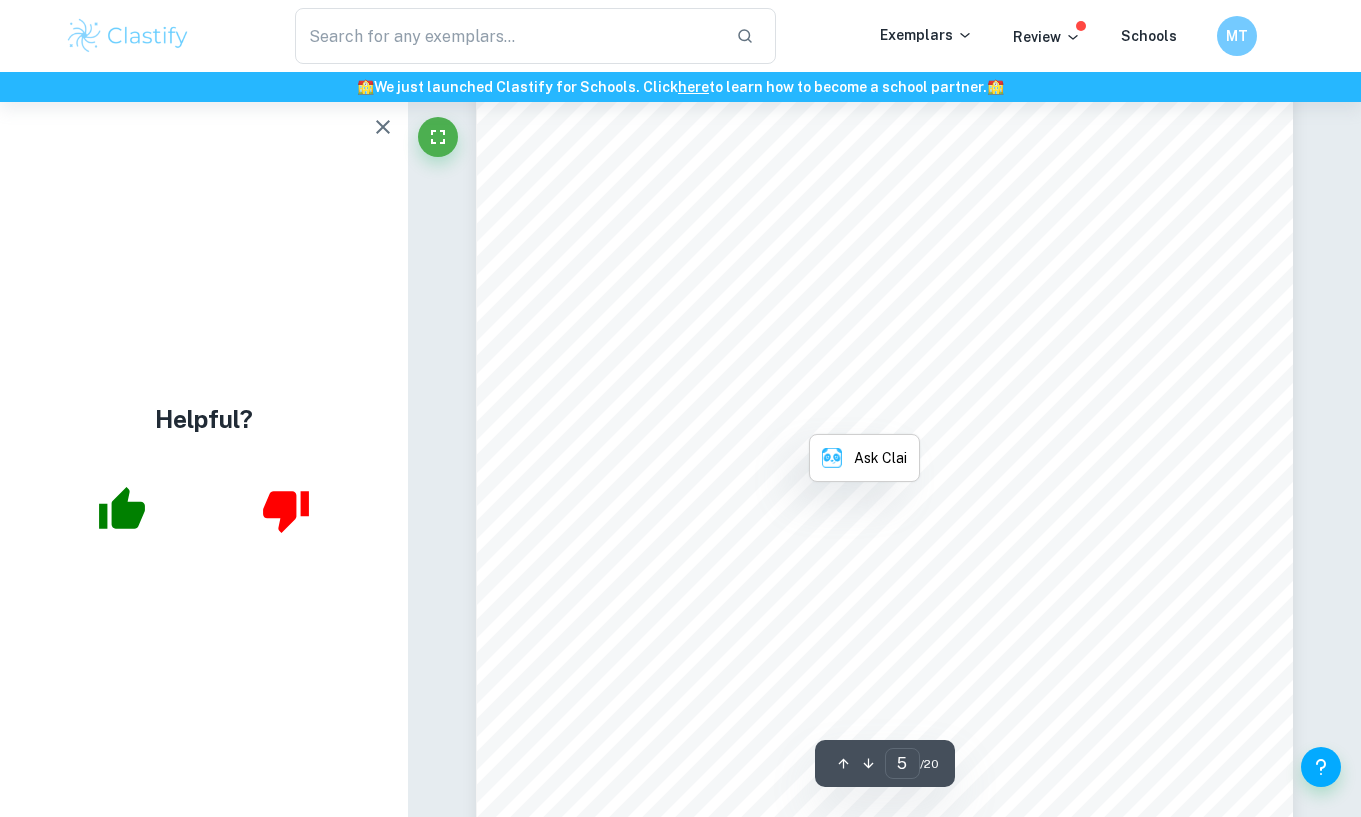 click on "specifically, I used the Lagrange Interpolation Formula, which can be used even if the points are" at bounding box center [882, 415] 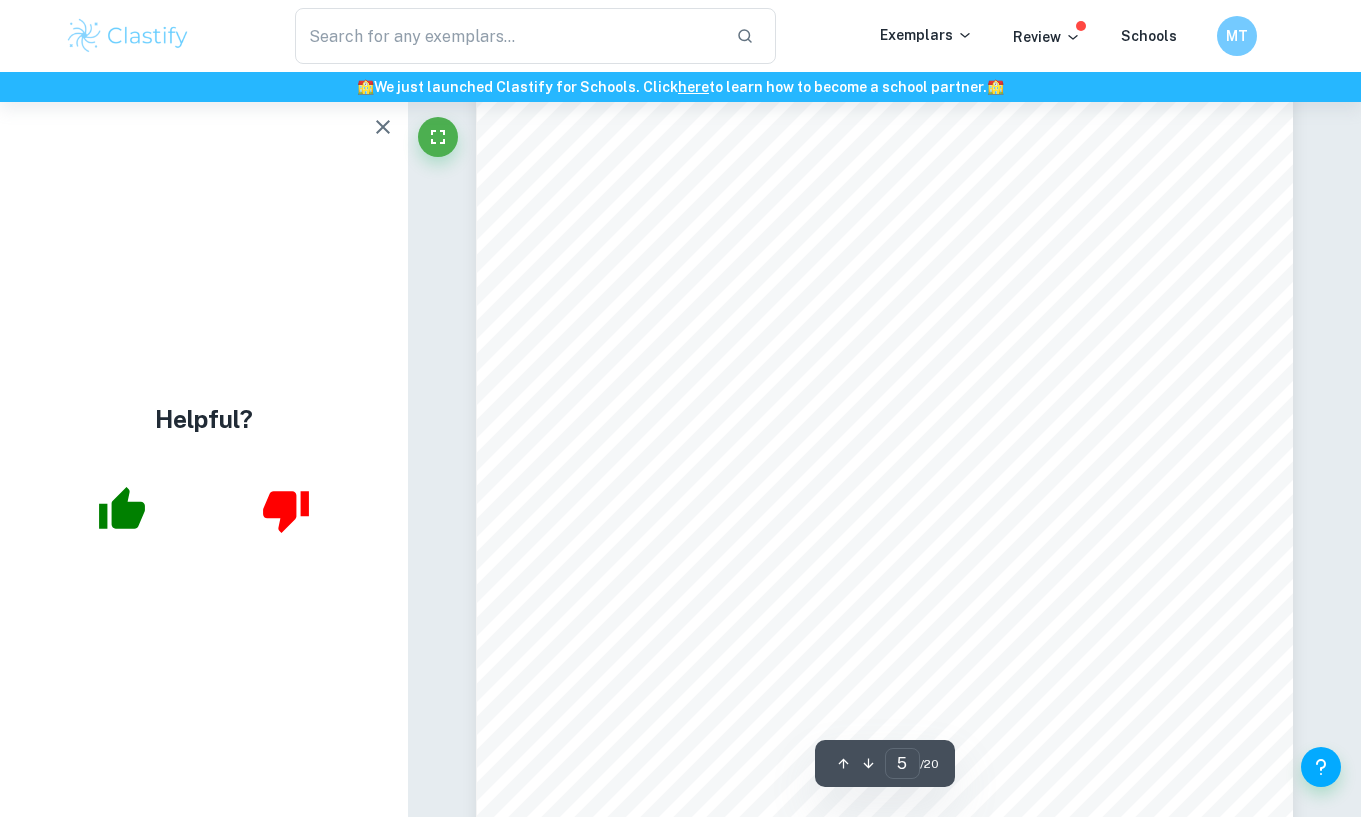 scroll, scrollTop: 4695, scrollLeft: 0, axis: vertical 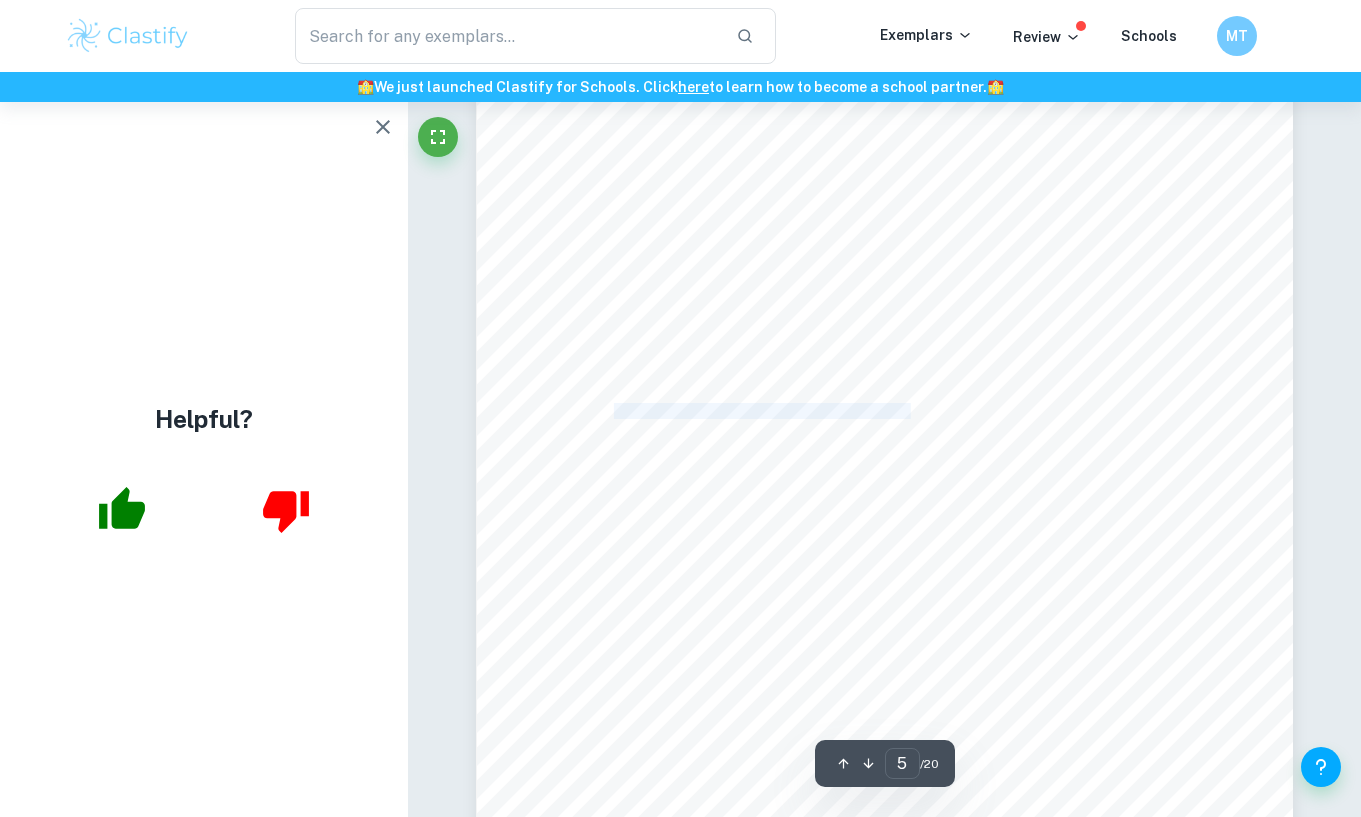 drag, startPoint x: 617, startPoint y: 410, endPoint x: 919, endPoint y: 412, distance: 302.00662 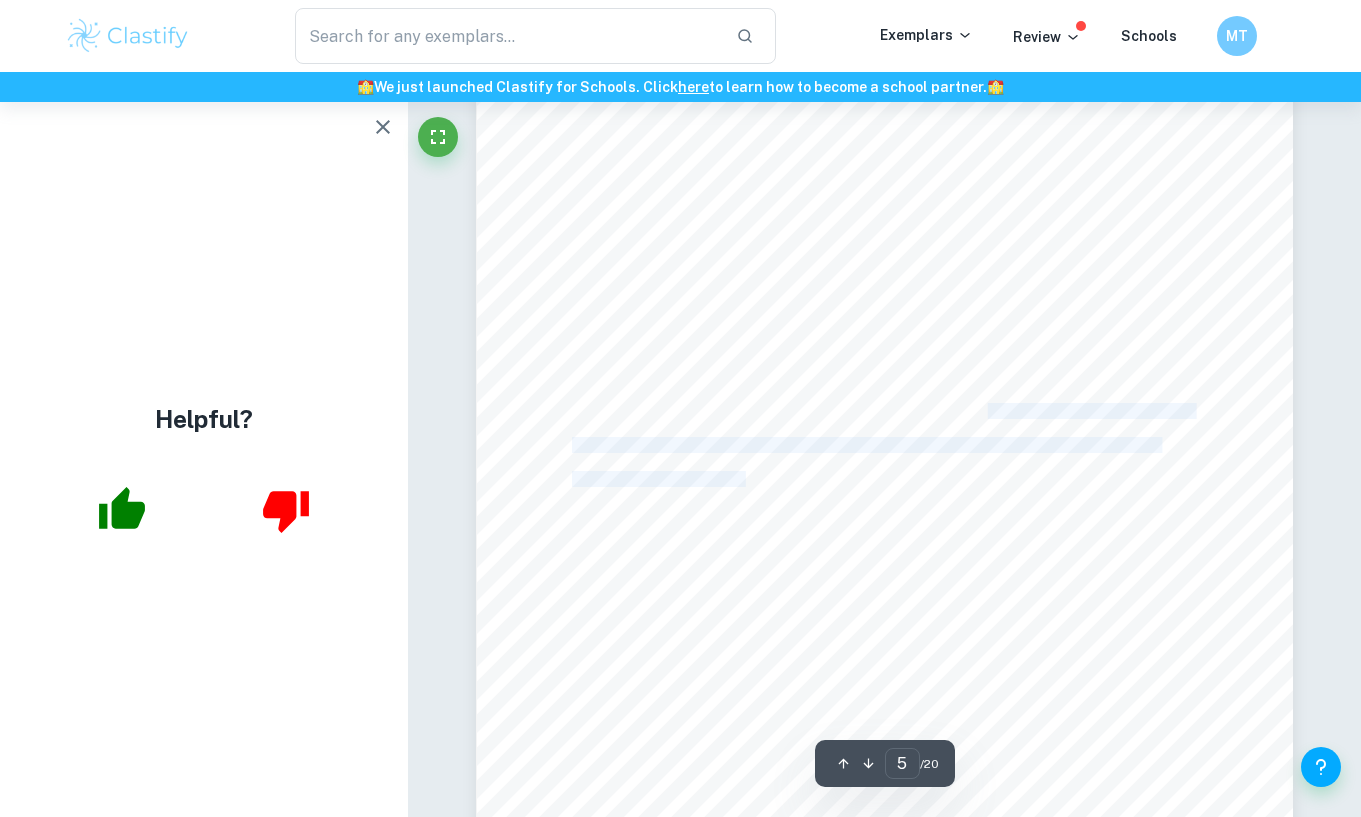 drag, startPoint x: 995, startPoint y: 411, endPoint x: 748, endPoint y: 470, distance: 253.9488 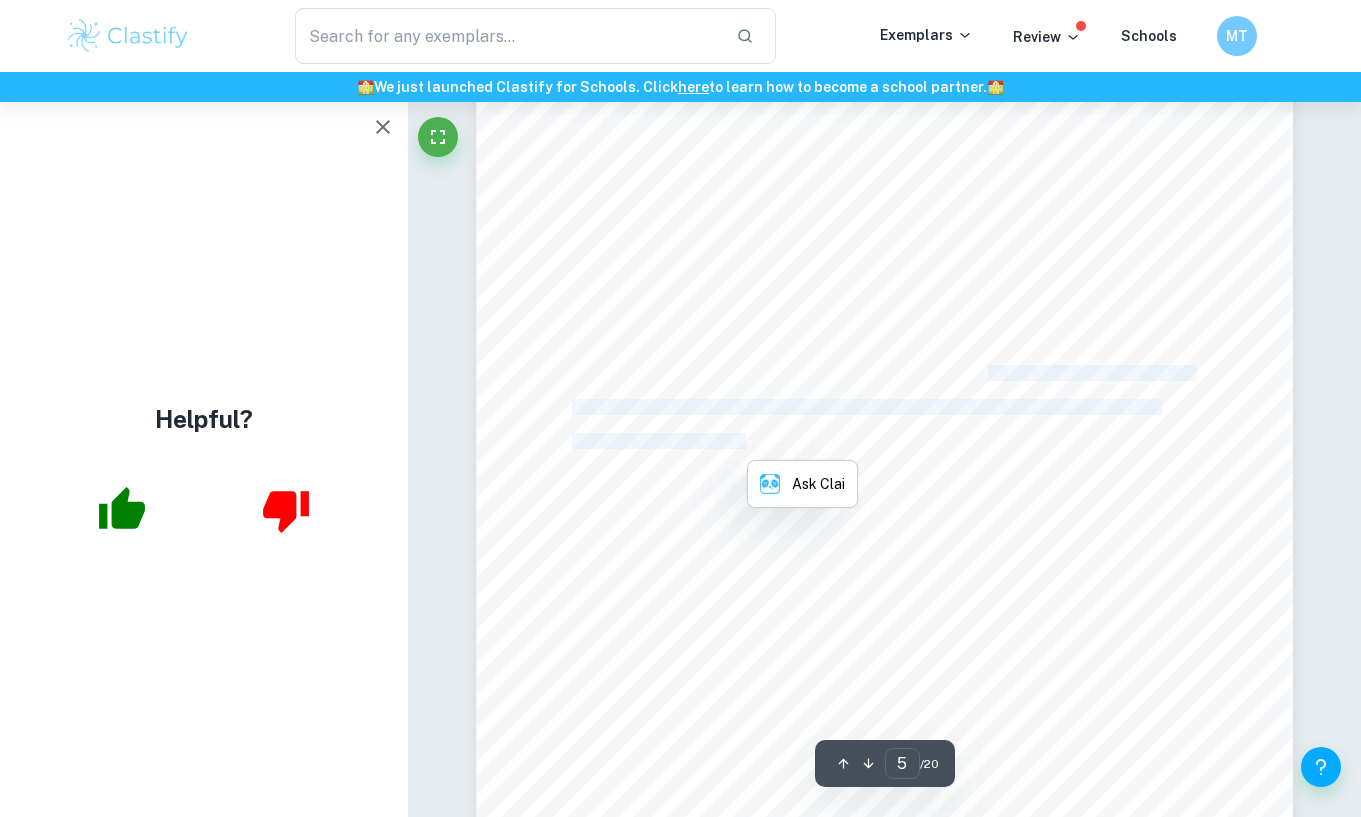 scroll, scrollTop: 4744, scrollLeft: 0, axis: vertical 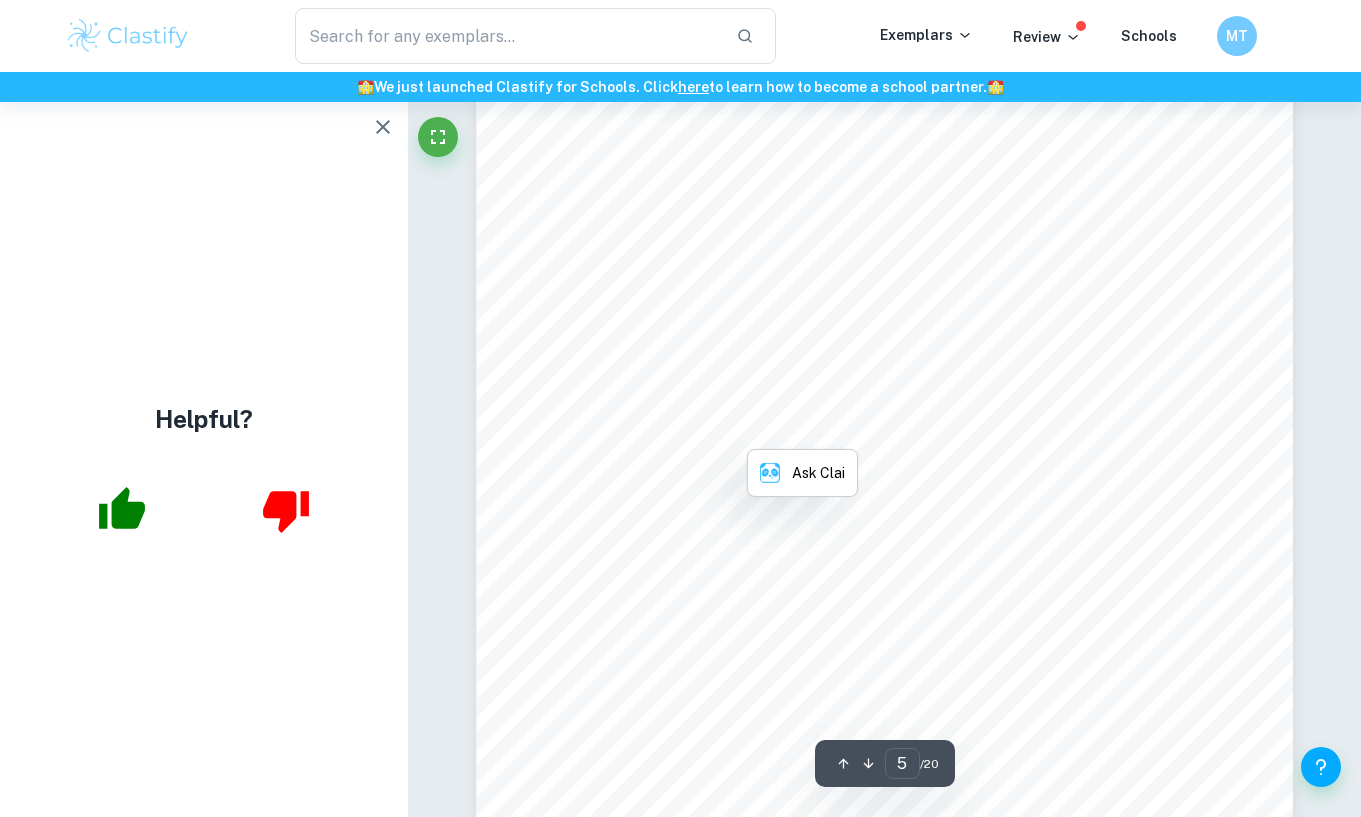 click on "Table 2. X and Y coordinates of the 14 data points X Coordinate   Y Coordinate   X Coordinate   Y Coordinate 0   2   13   2.9 1   2.85   18   2.2 2   2.9   21   1.4 4   2.5   23.5   1.1 5   2.35   24.5   1.4 8   2.65   25.5   1.5 11   2.8   26   0 Note that the coordinates of (4, 2.5), (11, 2.8), (18, 2.2) and (23.5, 1.1) (labelled grey) are shared by its neighbouring sections, and will be included in the calculations to determine the function for both neighbouring sections. To model each portion of the bottle, I utilized a method called interpolation, which is used to estimate the value of f(x) from certain known discrete values of the function (Britannica). More specifically, I used the Lagrange Interpolation Formula, which can be used even if the points are not evenly spaced, which is useful for the bottle’s unevenly spaced extremas and inflection points. To calculate the f(x) that passes through the given values of x 1 , x 2   & x n   and y 1 , y 2   & y n , the following formula can be used: Ğ(ý)   =" at bounding box center [884, 302] 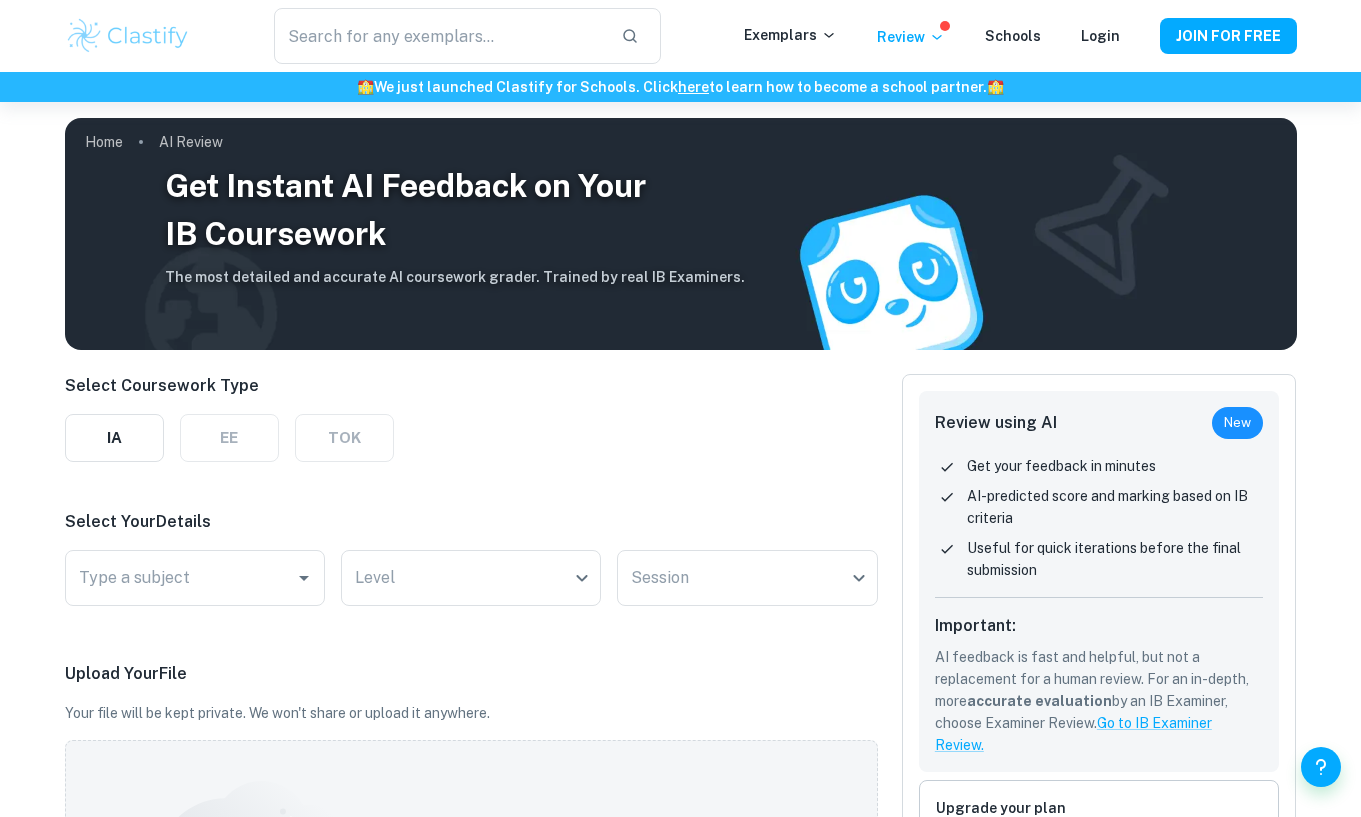 scroll, scrollTop: 0, scrollLeft: 0, axis: both 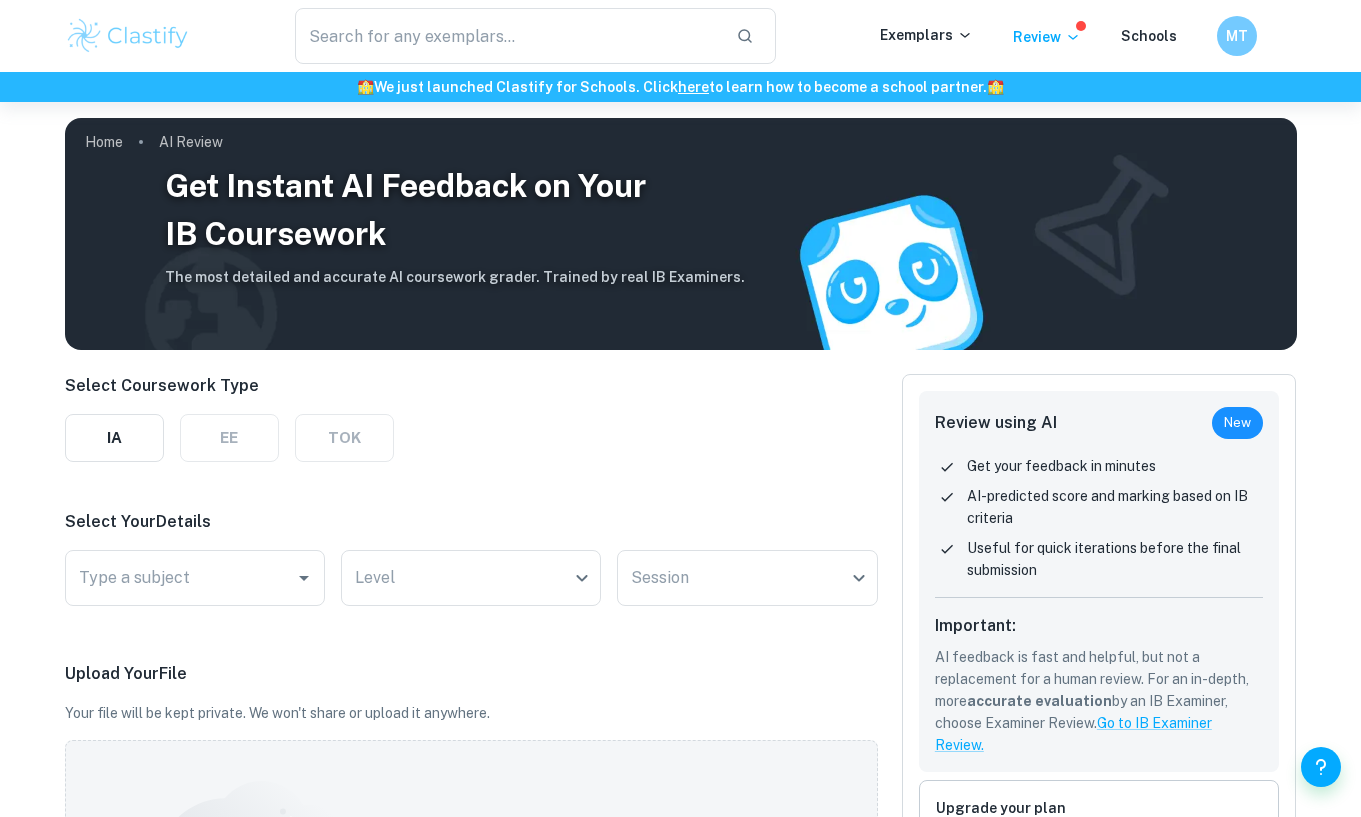 click on "TOK" at bounding box center [344, 438] 